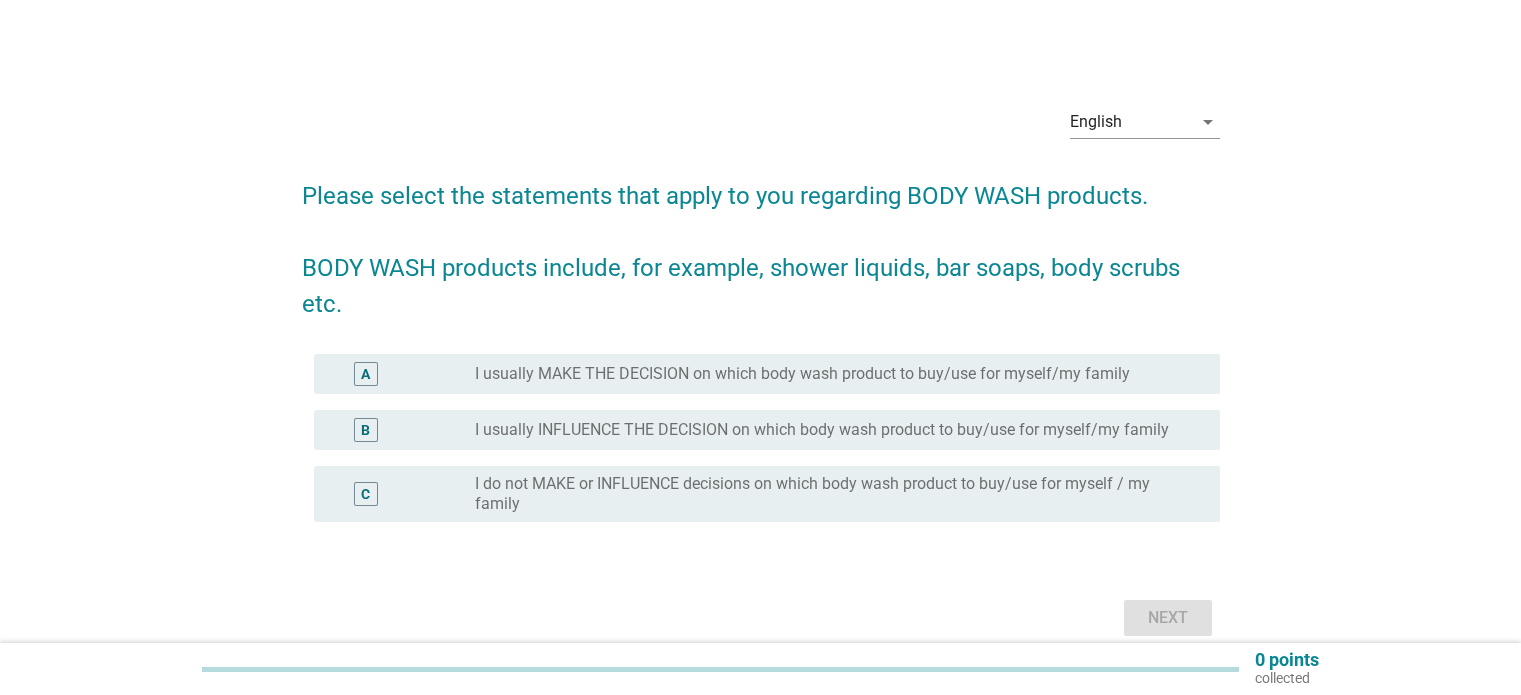 scroll, scrollTop: 0, scrollLeft: 0, axis: both 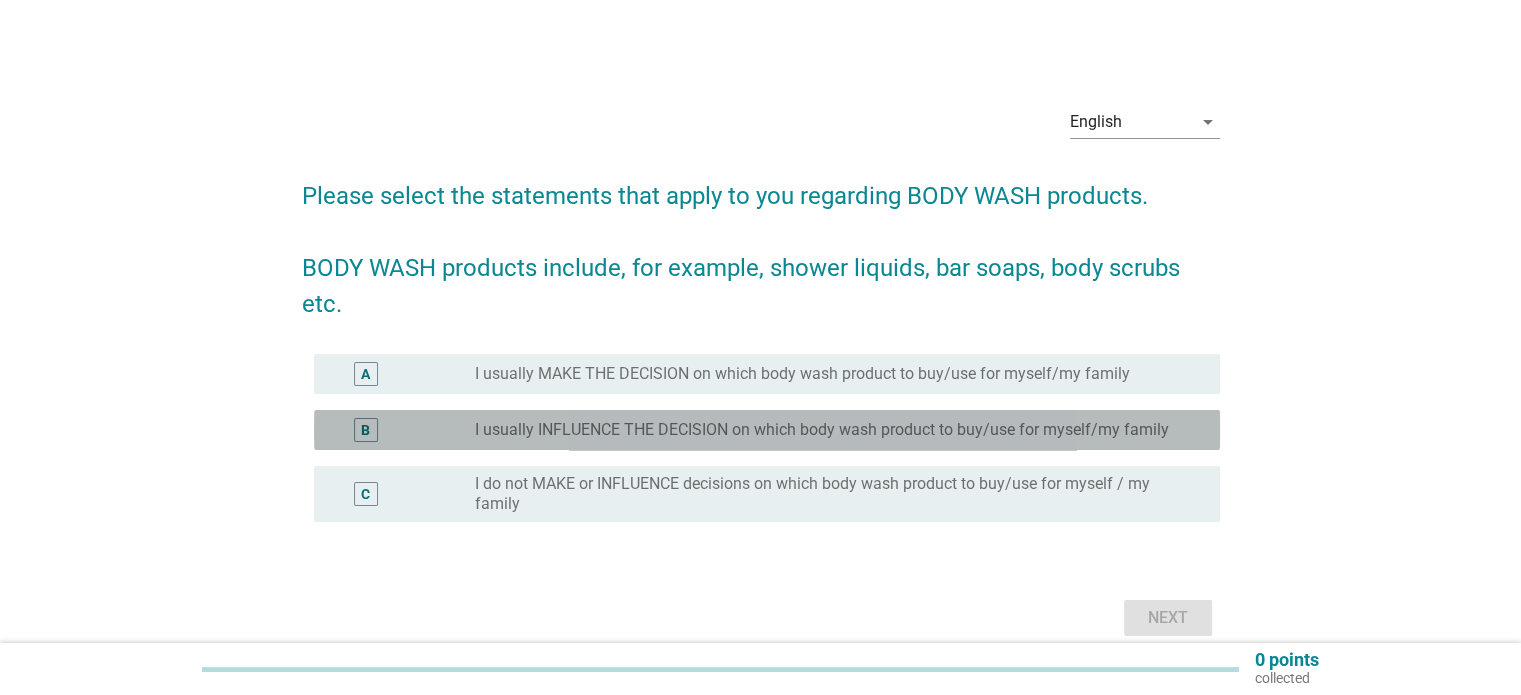 click on "I usually INFLUENCE THE DECISION on which body wash product to buy/use for myself/my family" at bounding box center (822, 430) 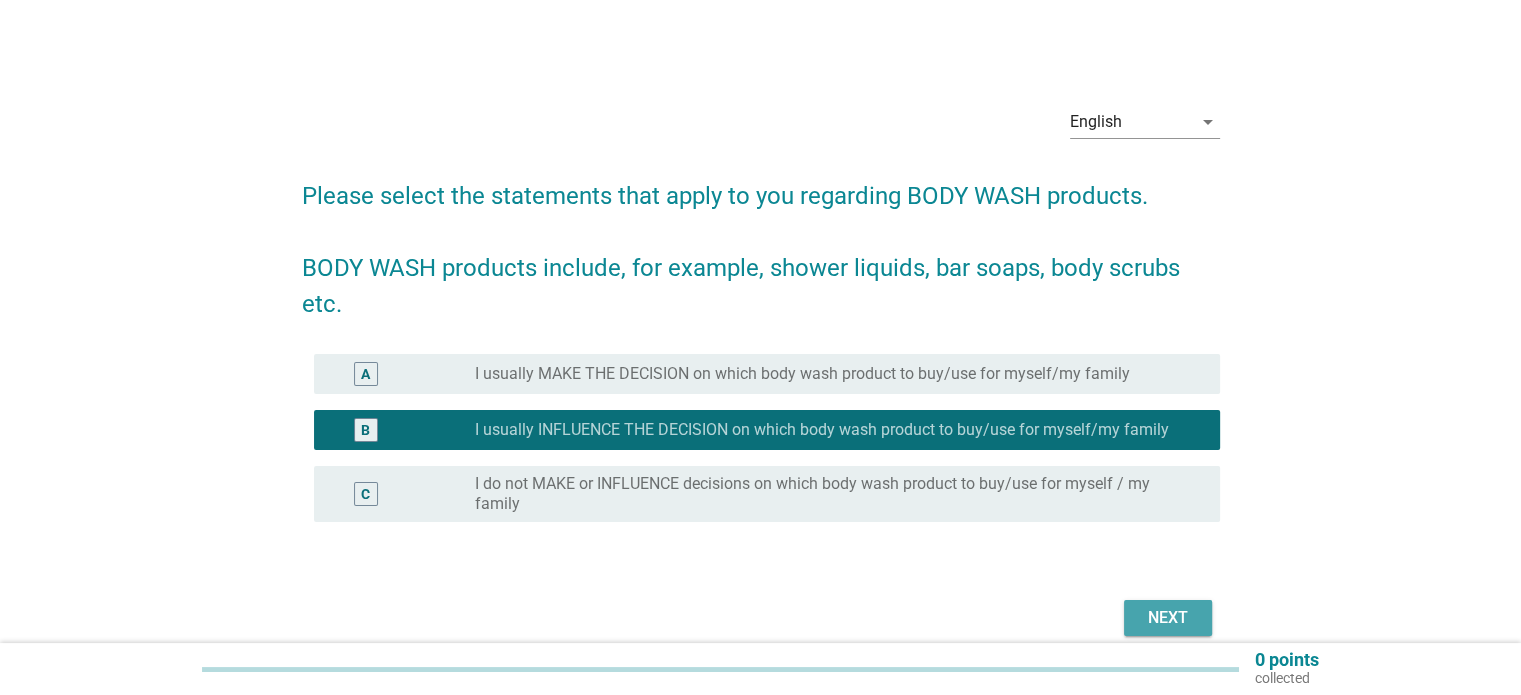 click on "Next" at bounding box center (1168, 618) 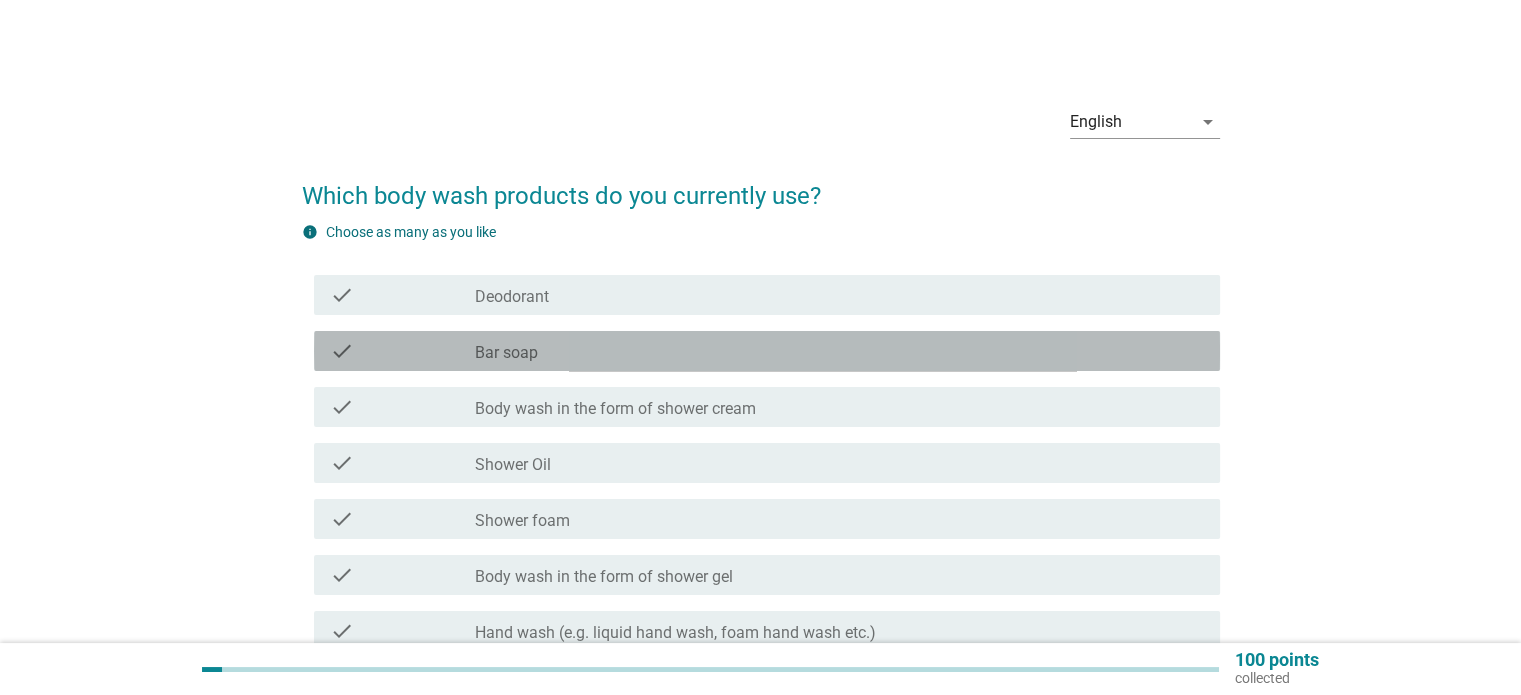 click on "check_box_outline_blank Bar soap" at bounding box center (839, 351) 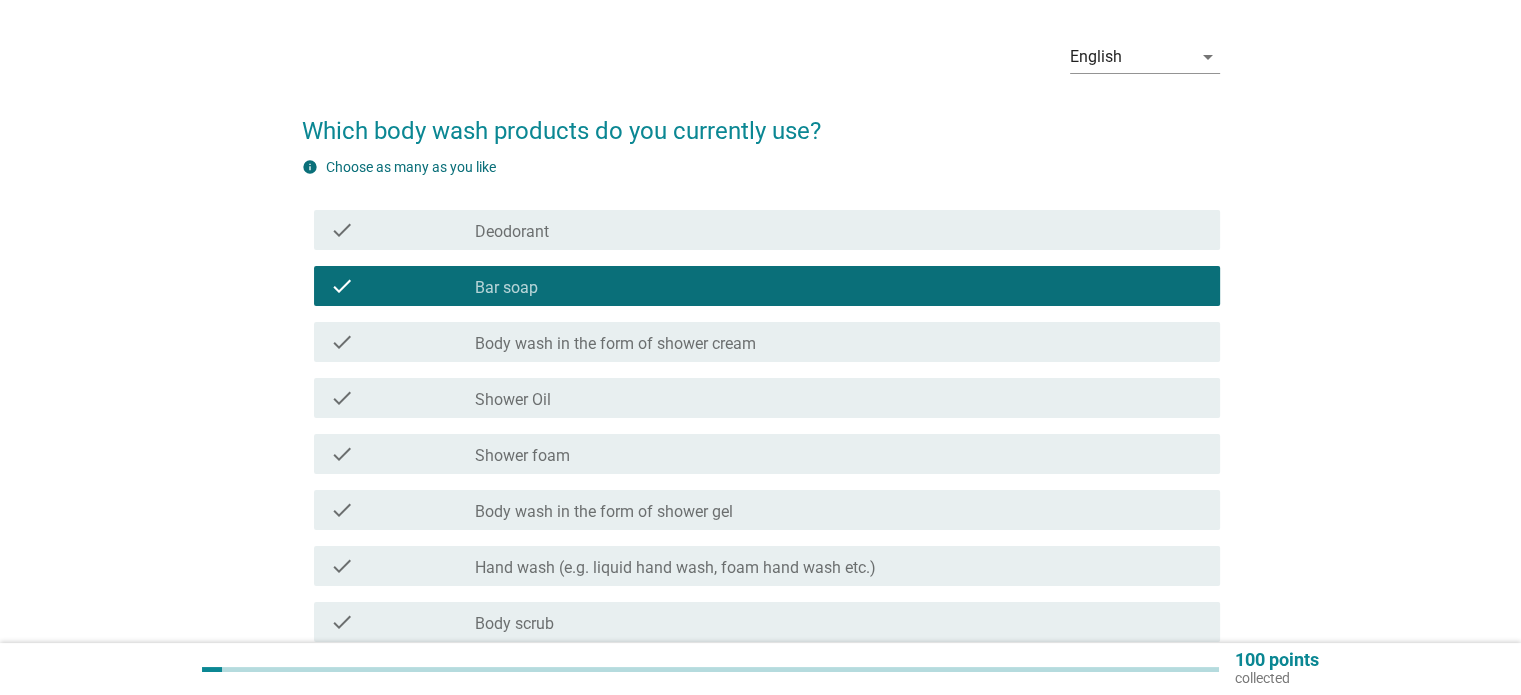 scroll, scrollTop: 100, scrollLeft: 0, axis: vertical 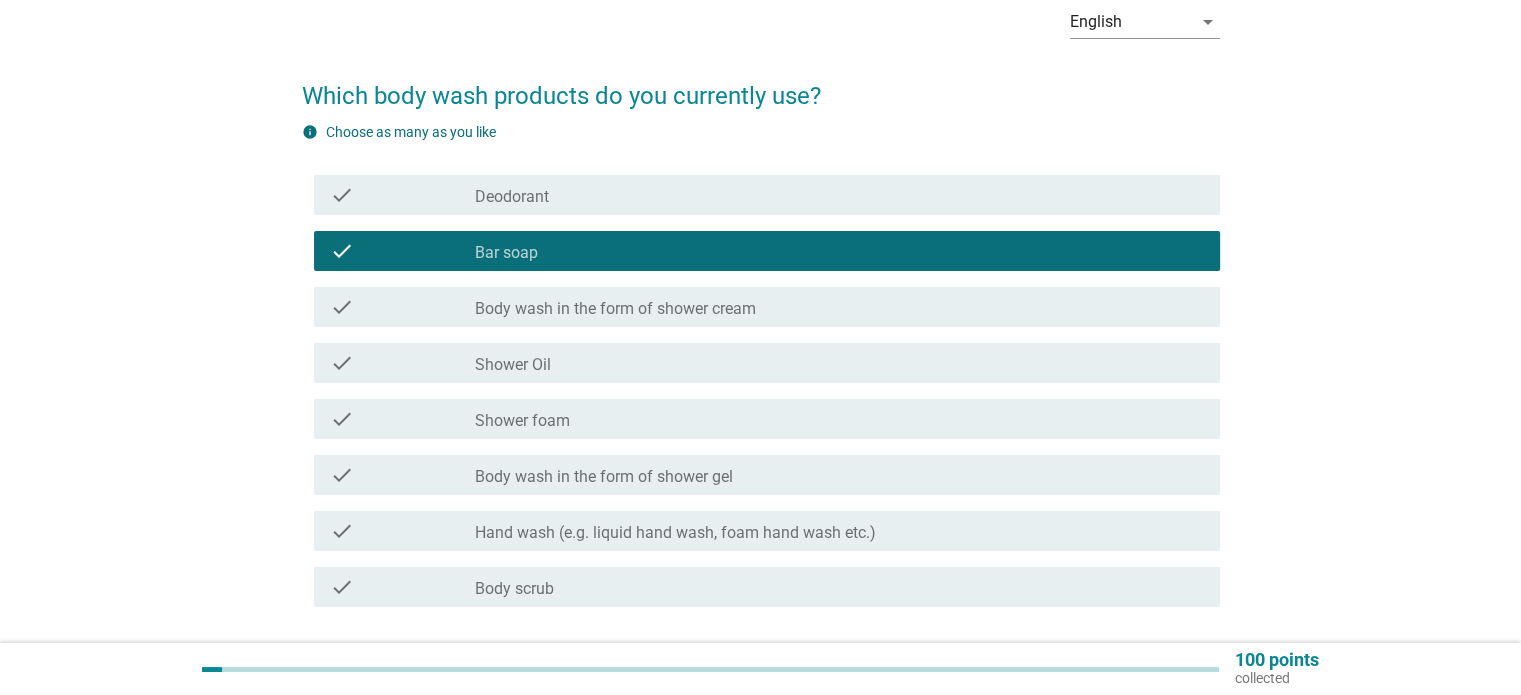 click on "Hand wash (e.g. liquid hand wash, foam hand wash etc.)" at bounding box center (675, 533) 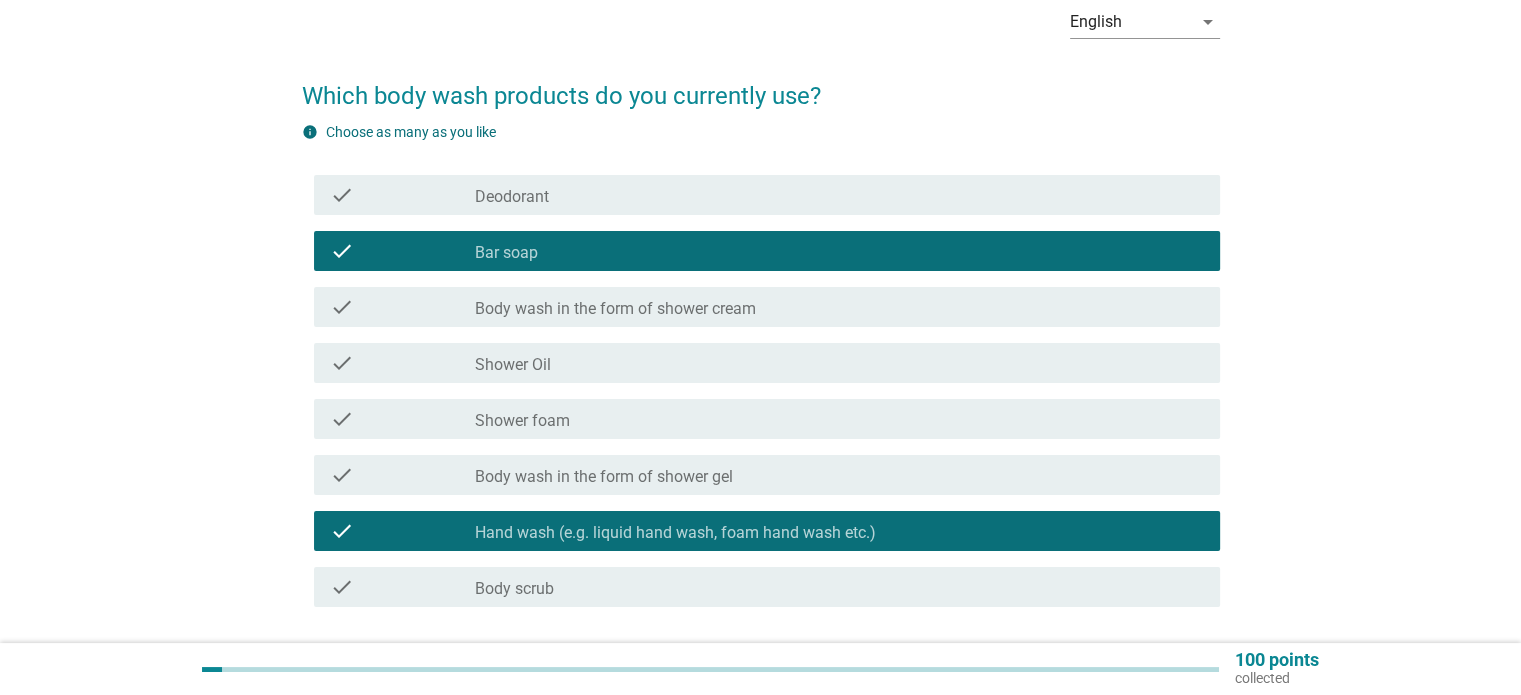 scroll, scrollTop: 200, scrollLeft: 0, axis: vertical 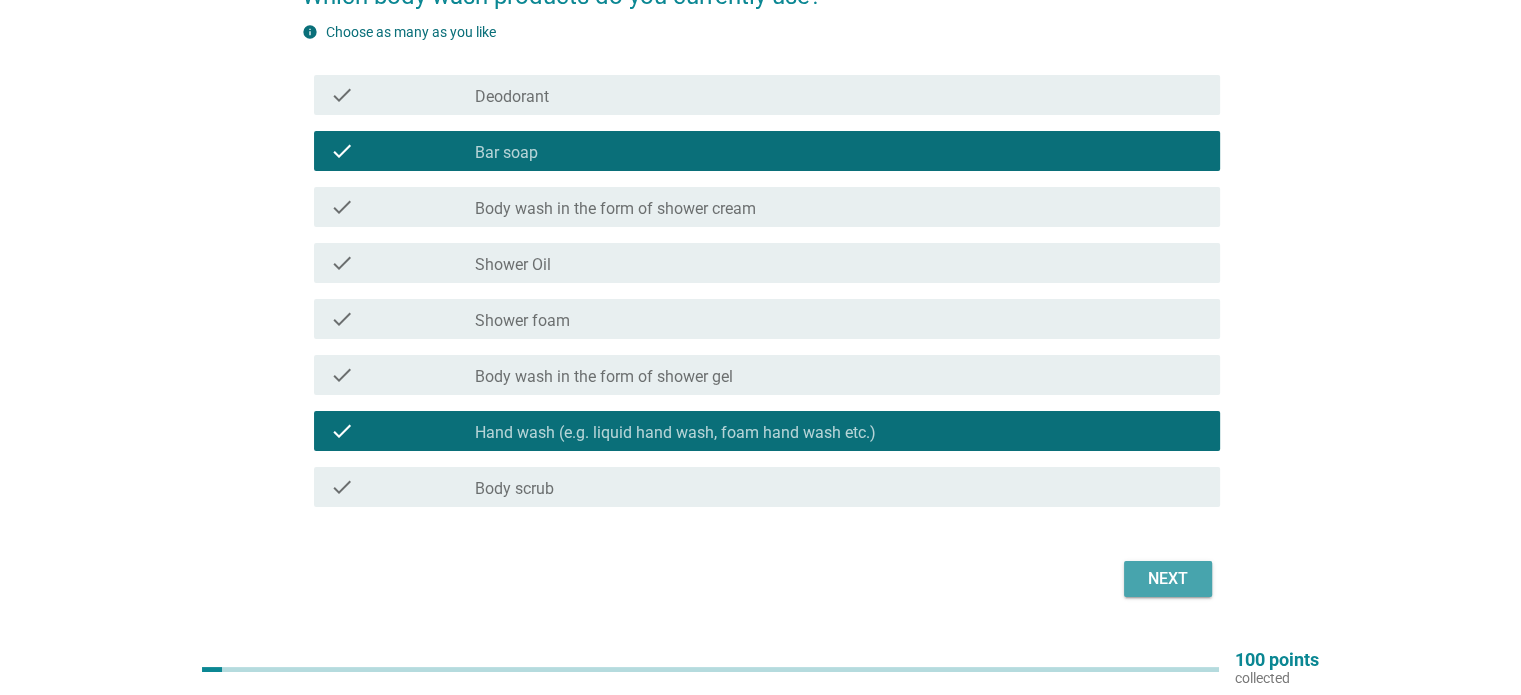 click on "Next" at bounding box center (1168, 579) 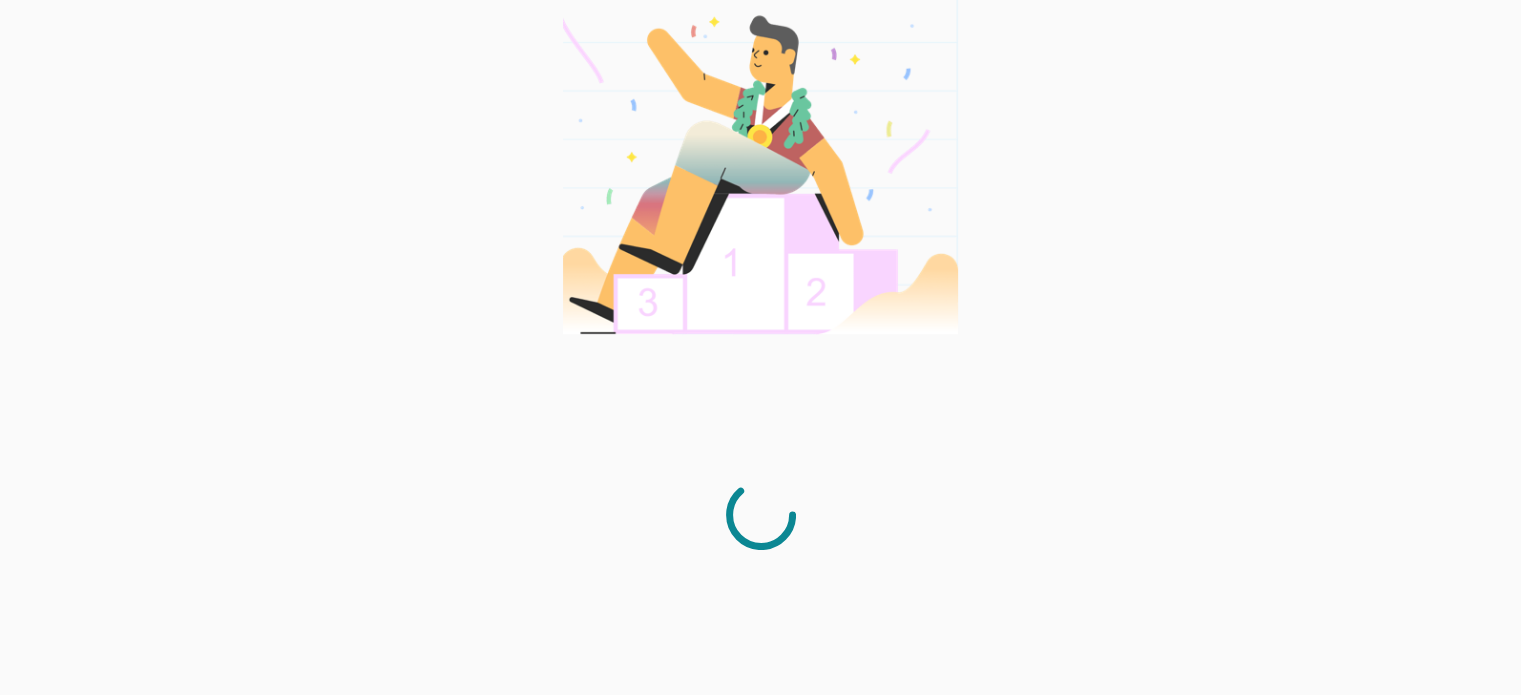 scroll, scrollTop: 0, scrollLeft: 0, axis: both 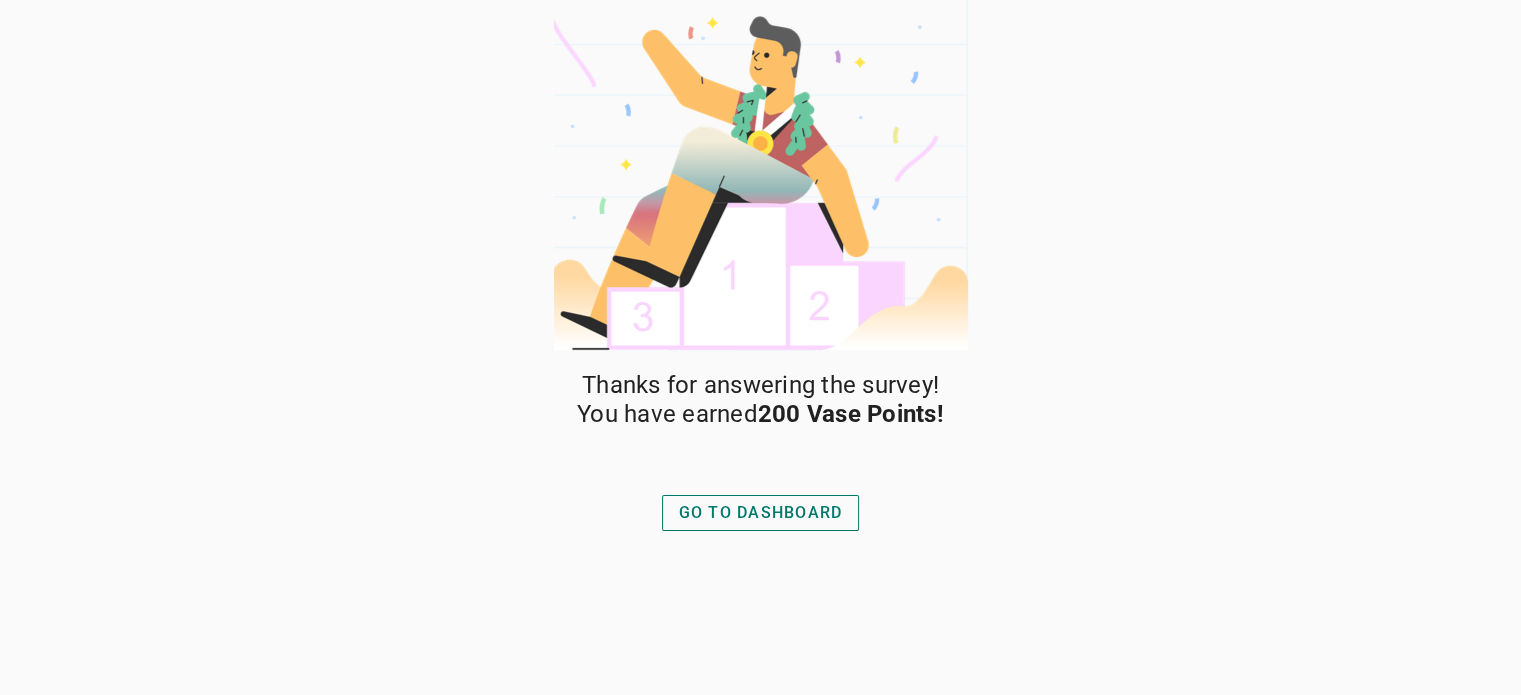 click on "GO TO DASHBOARD" at bounding box center (761, 513) 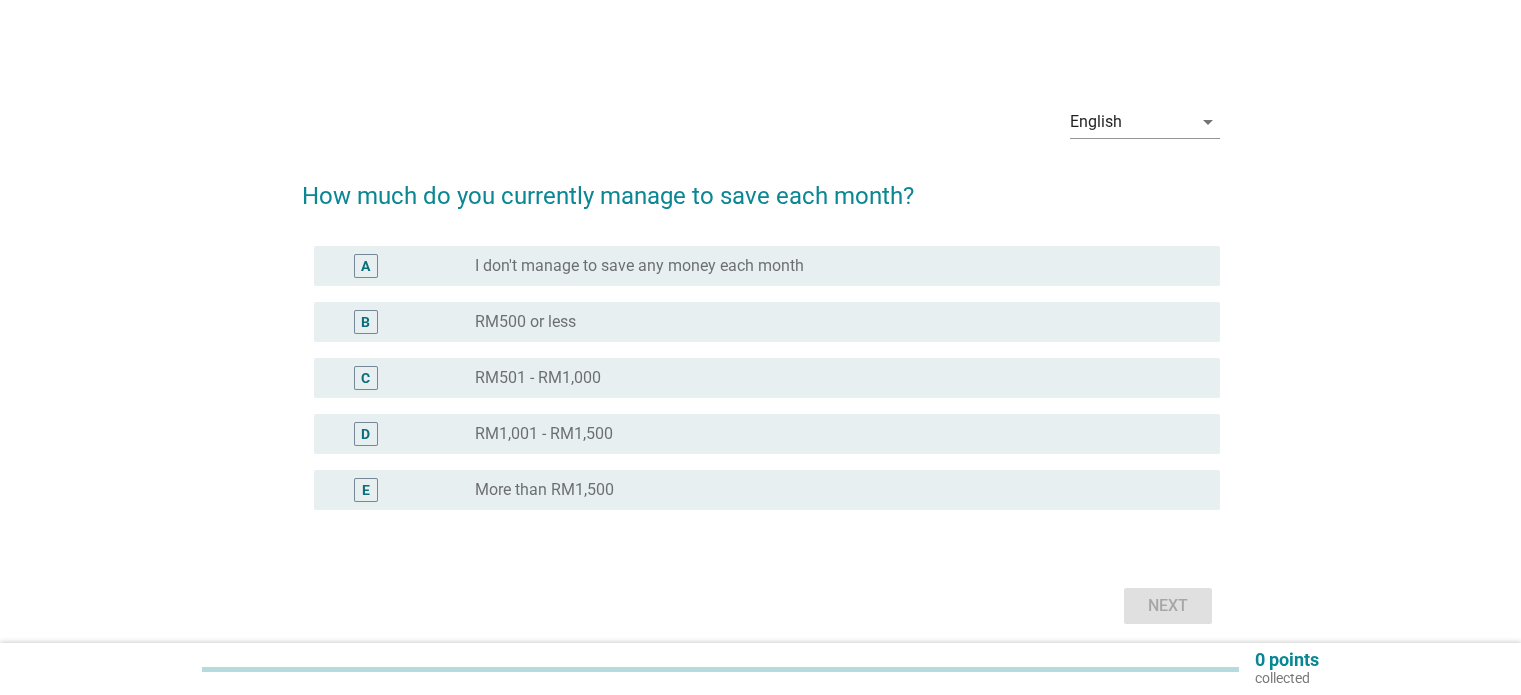 scroll, scrollTop: 0, scrollLeft: 0, axis: both 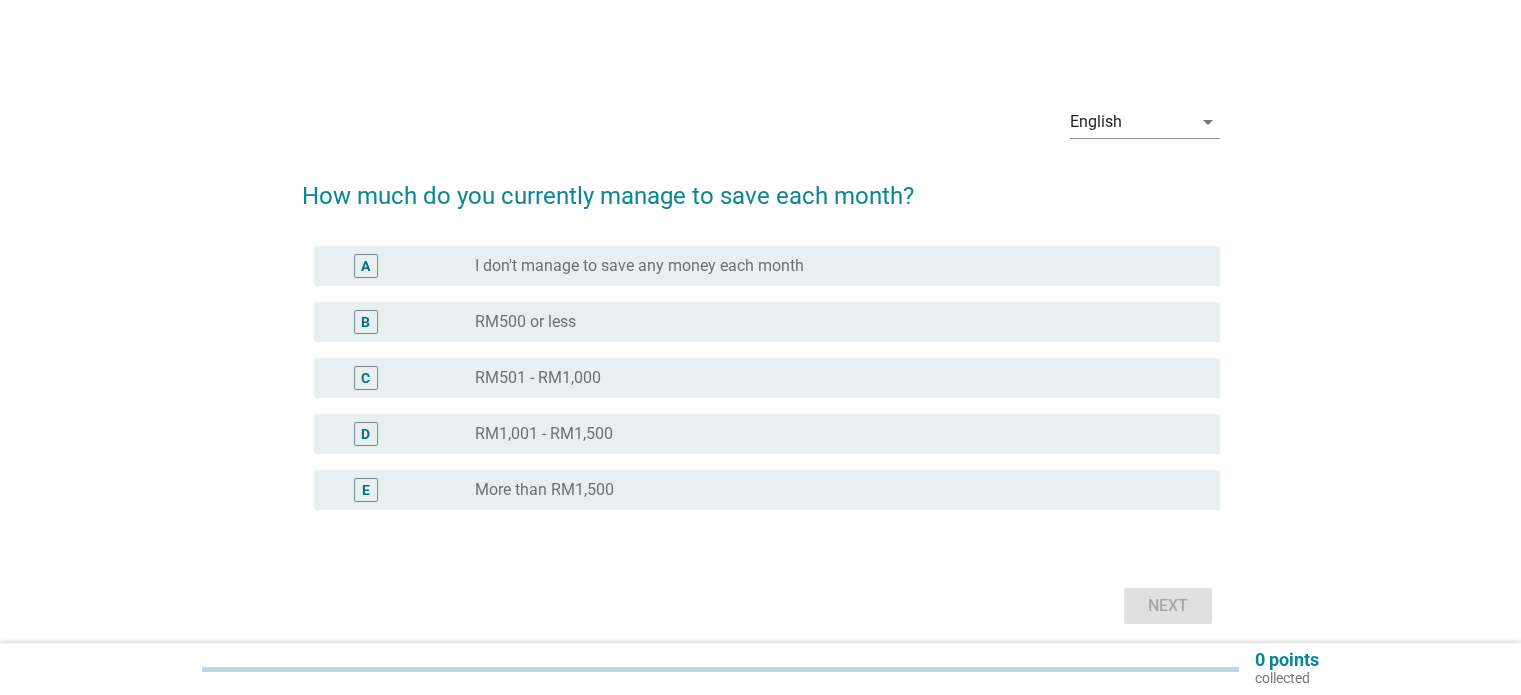 click on "radio_button_unchecked RM500 or less" at bounding box center (831, 322) 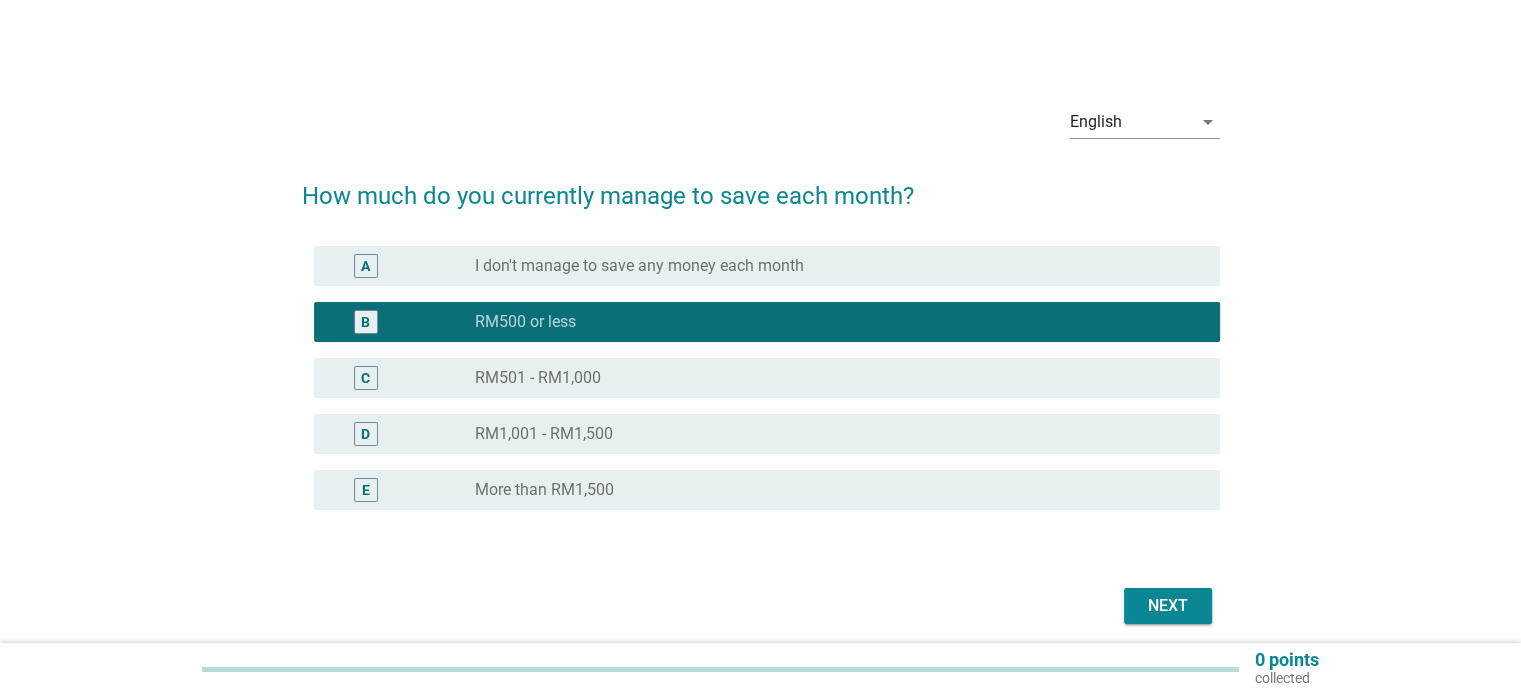 click on "Next" at bounding box center [1168, 606] 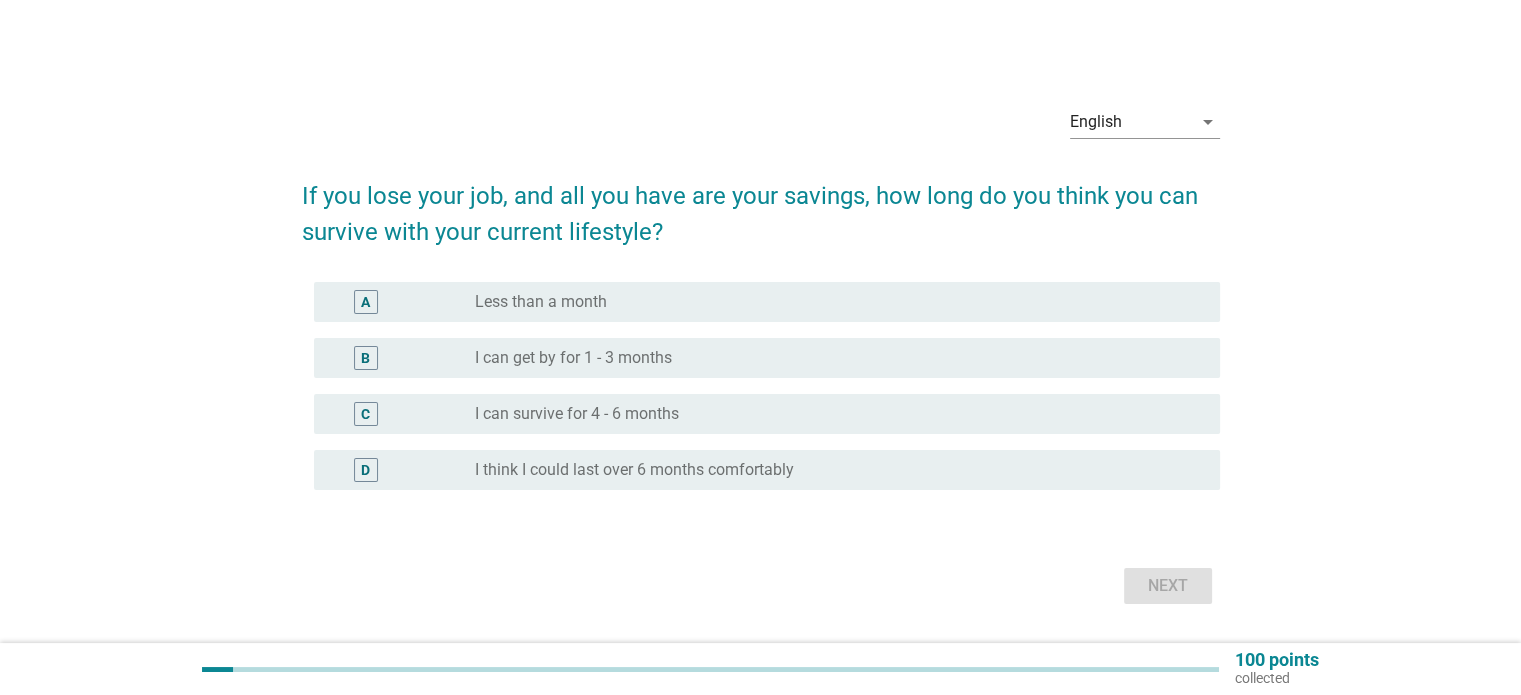 click on "I think I could last over 6 months comfortably" at bounding box center (634, 470) 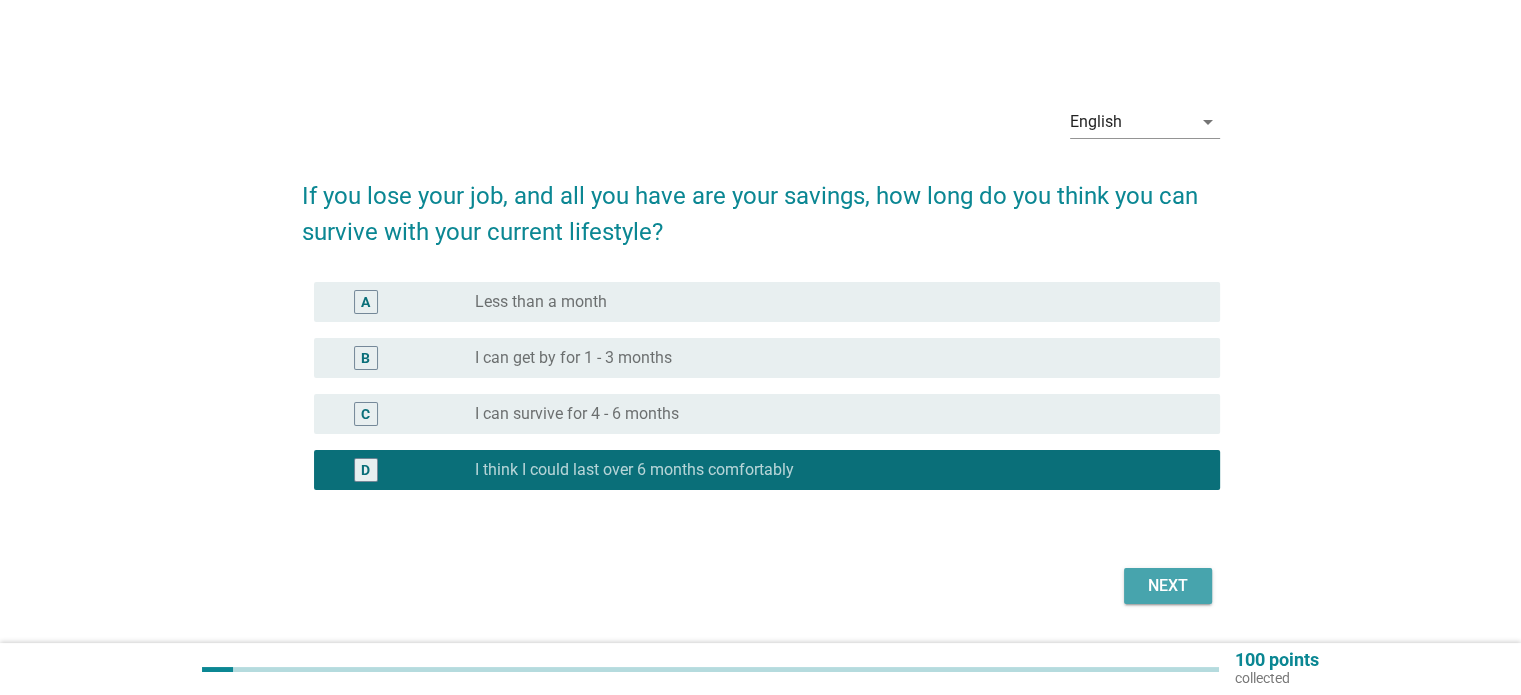 click on "Next" at bounding box center [1168, 586] 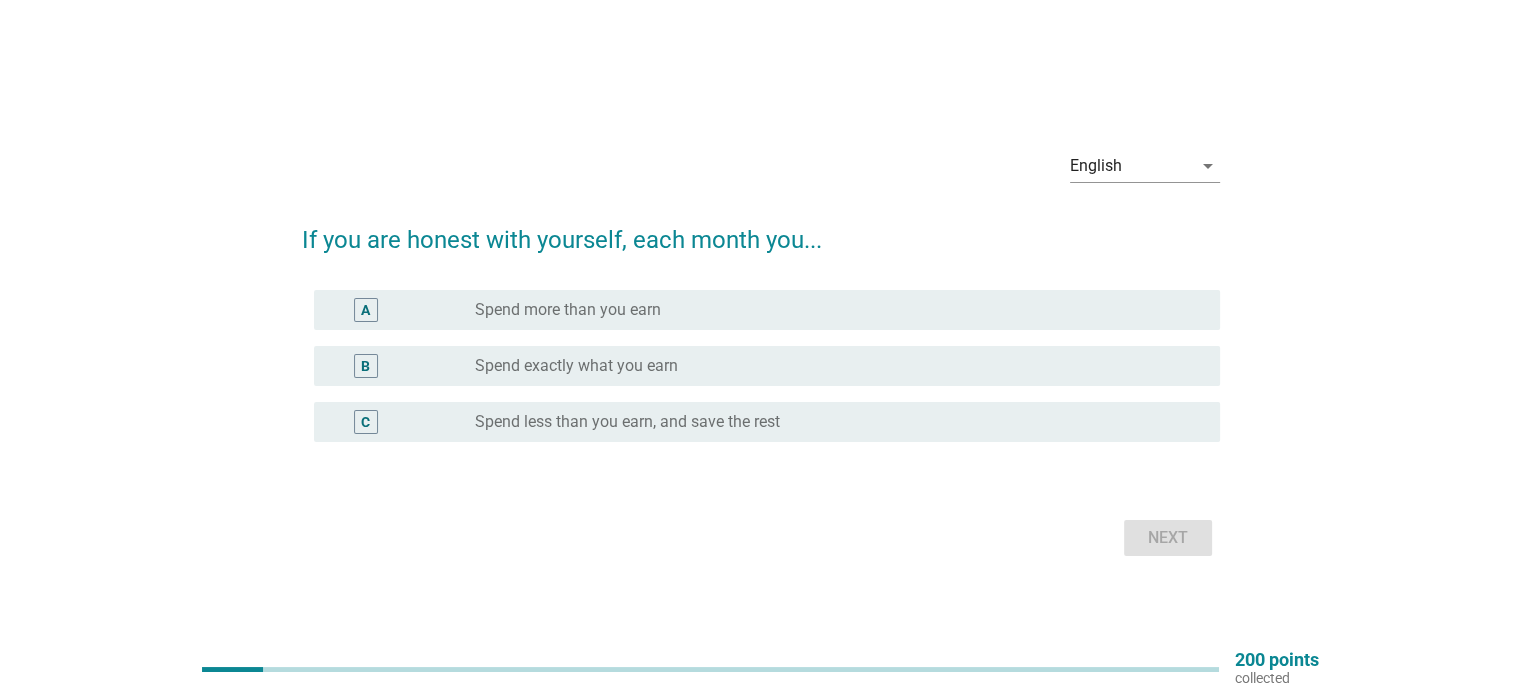 click on "Spend less than you earn, and save the rest" at bounding box center (627, 422) 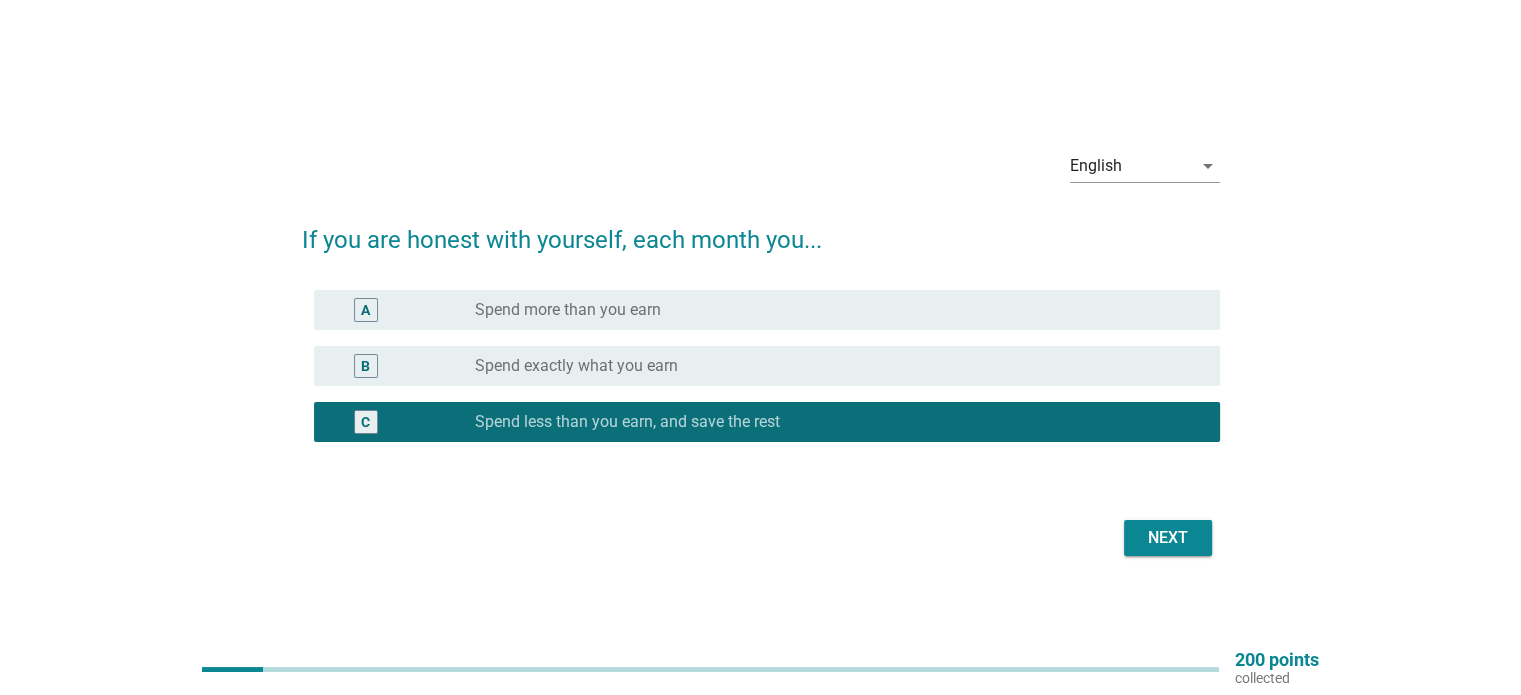 click on "Next" at bounding box center (1168, 538) 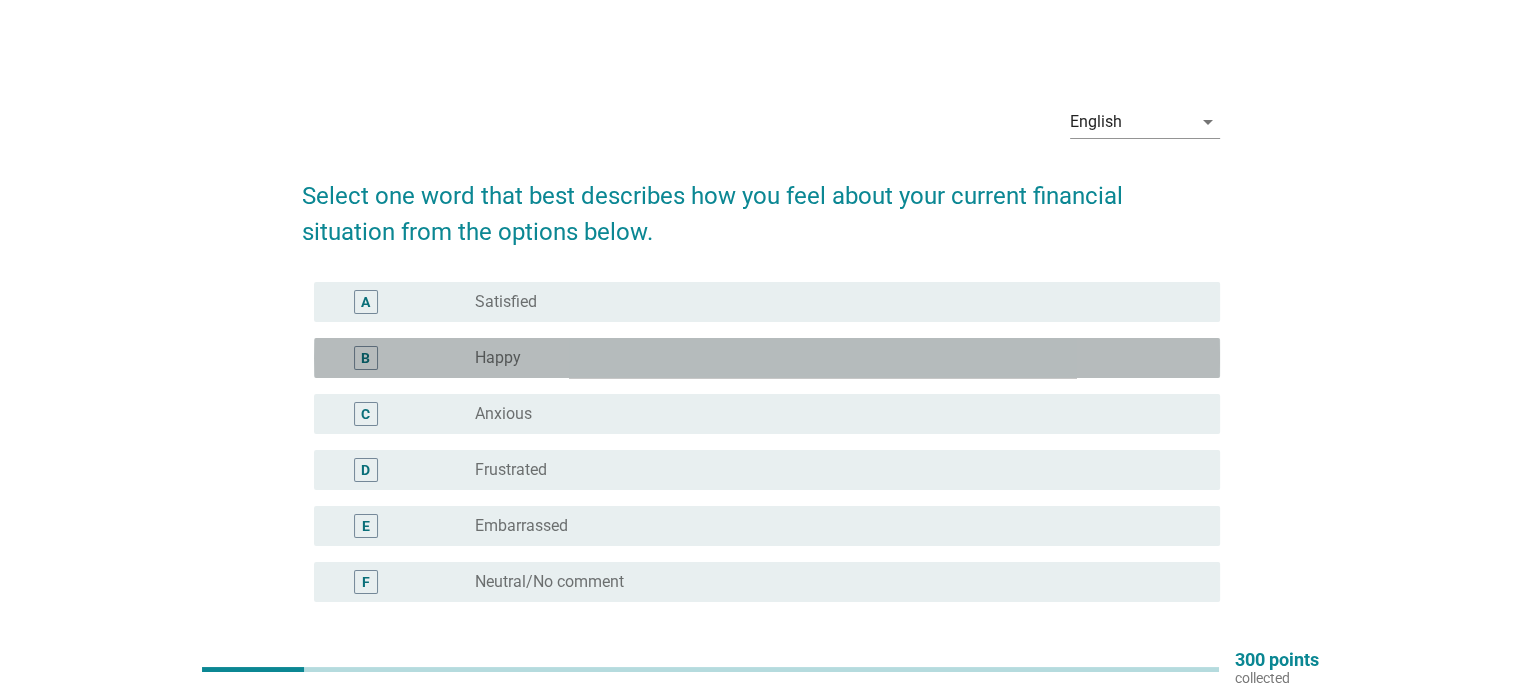 click on "radio_button_unchecked Happy" at bounding box center [831, 358] 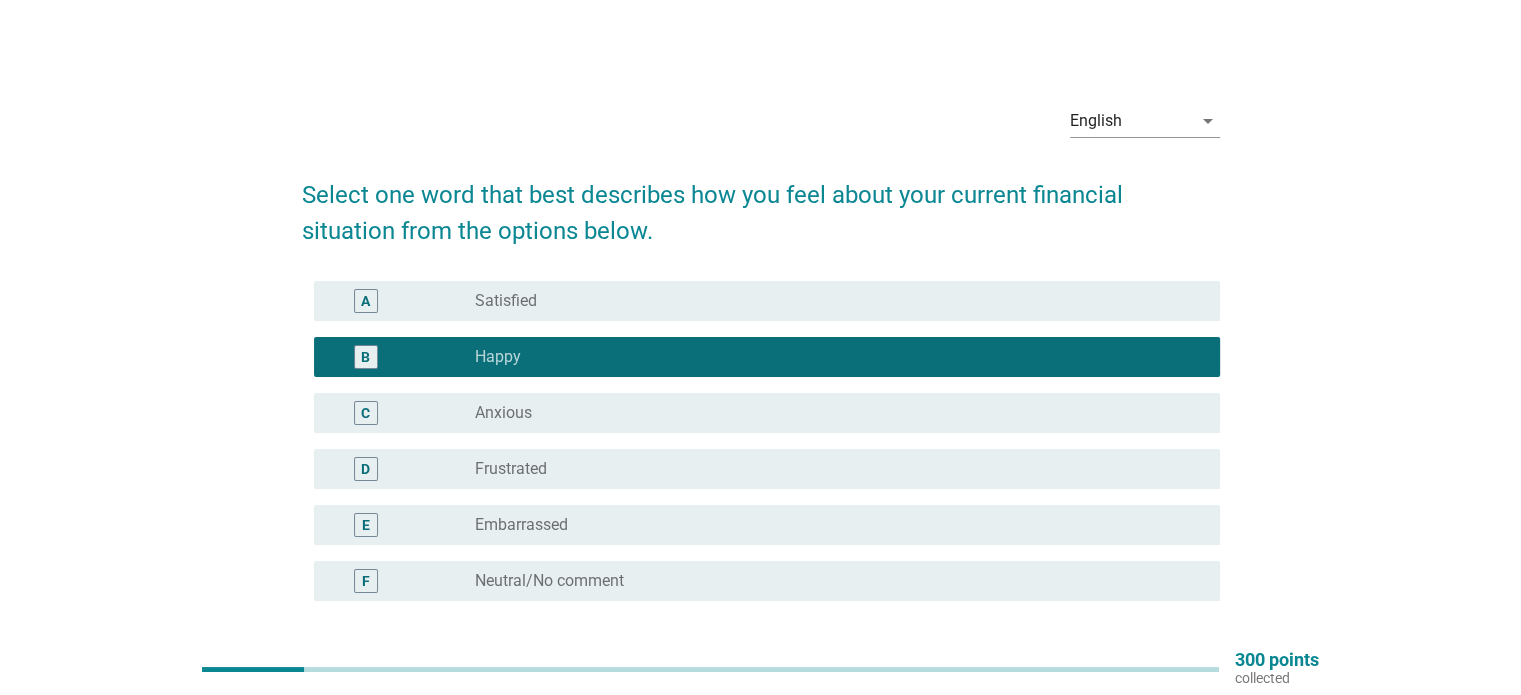 scroll, scrollTop: 168, scrollLeft: 0, axis: vertical 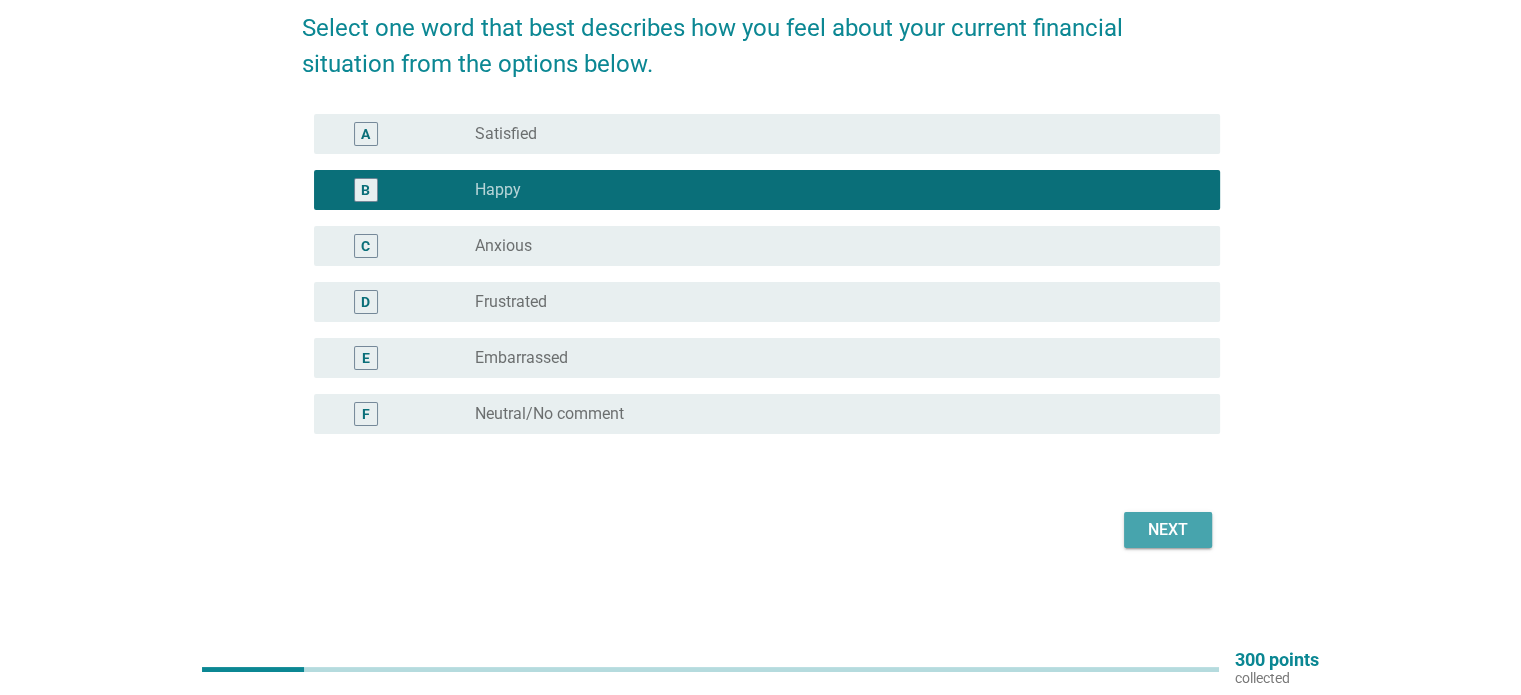 click on "Next" at bounding box center [1168, 530] 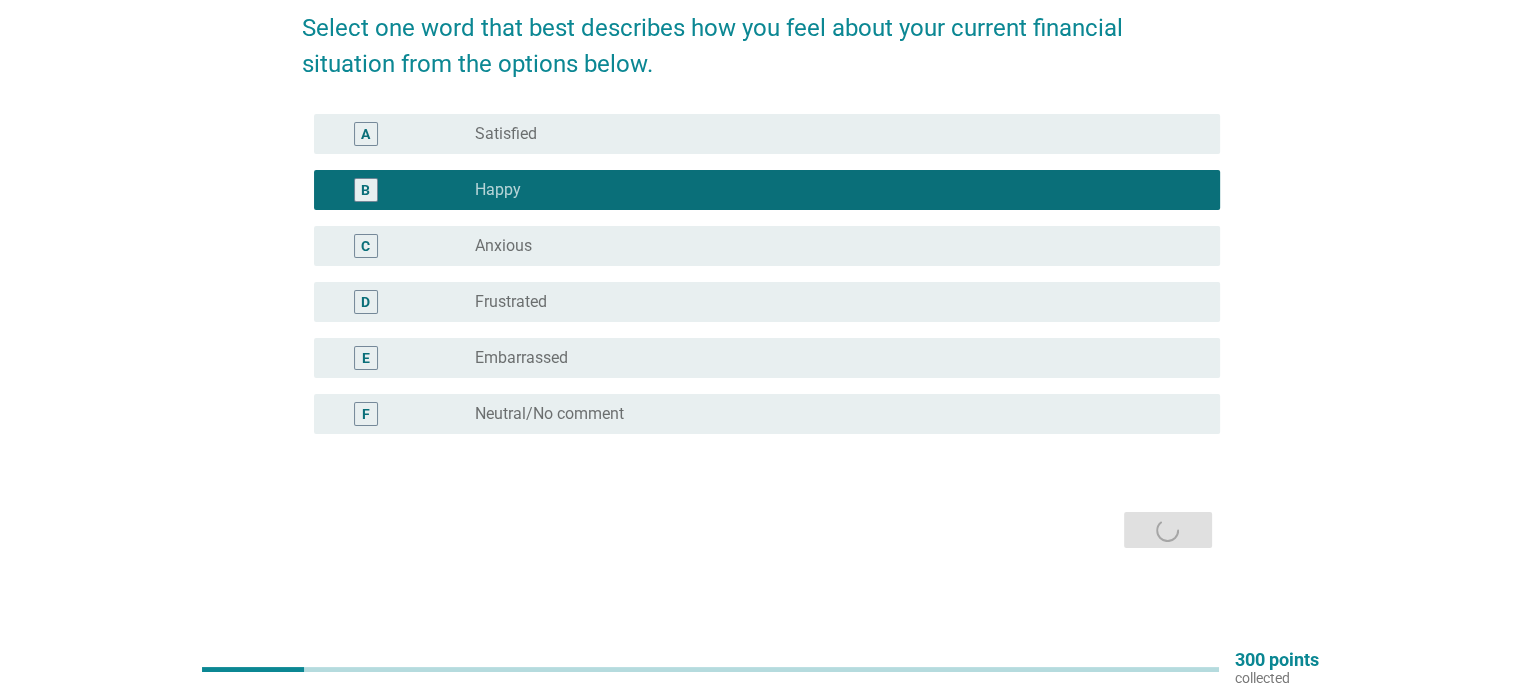 scroll, scrollTop: 0, scrollLeft: 0, axis: both 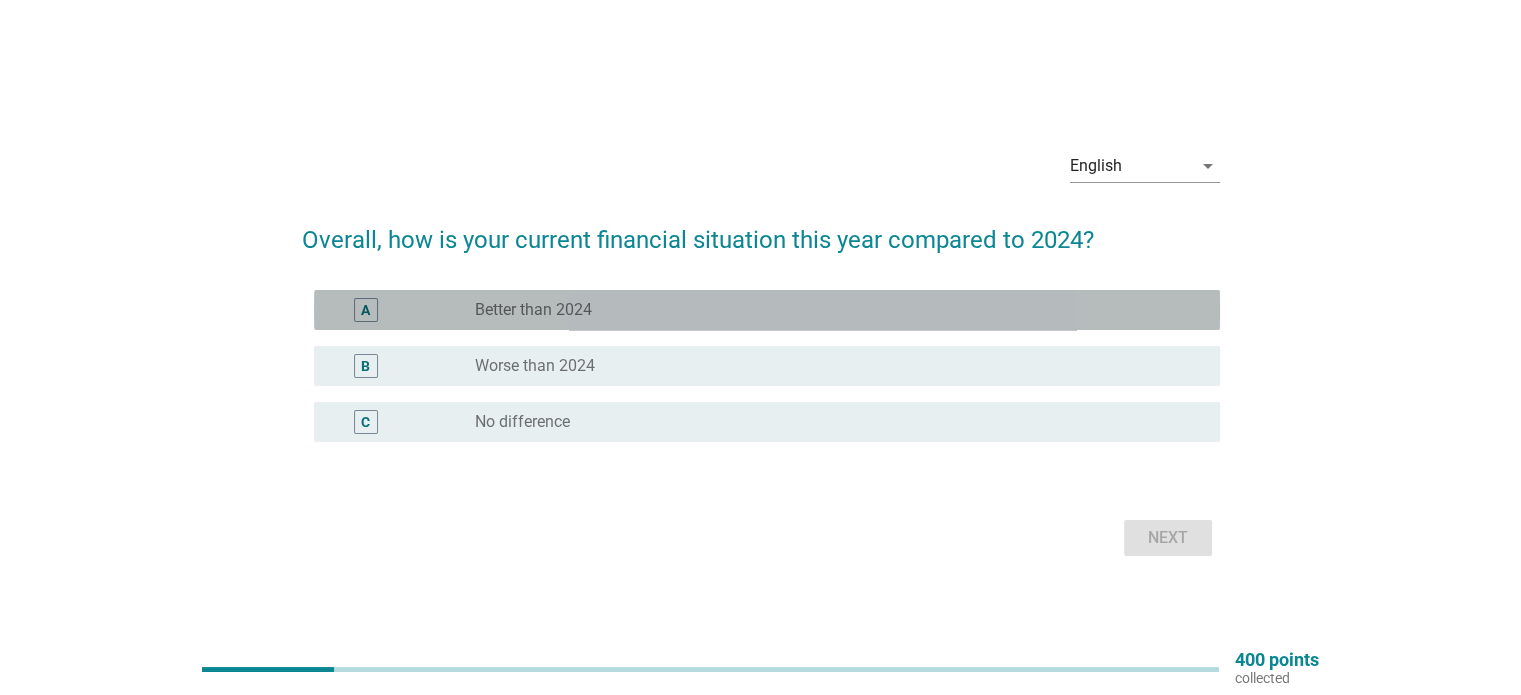 click on "radio_button_unchecked Better than 2024" at bounding box center (831, 310) 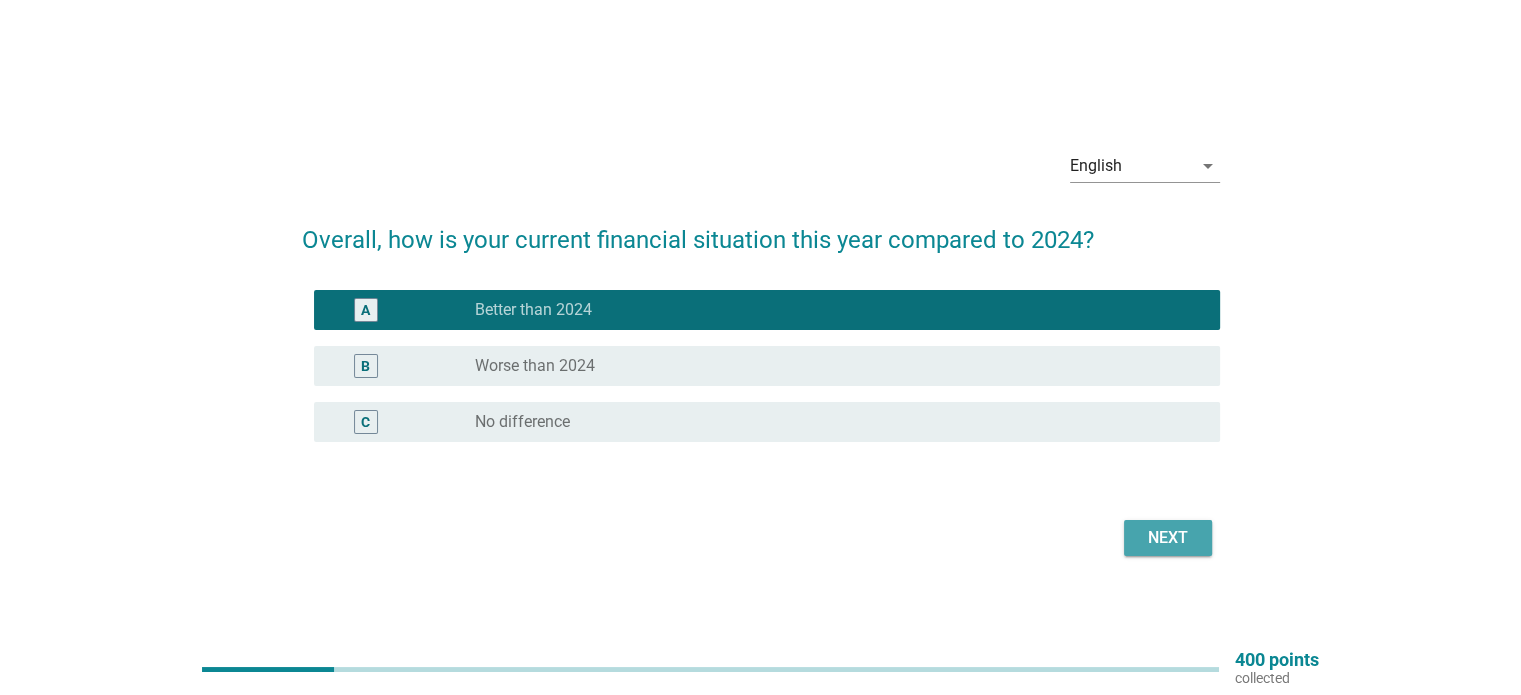 click on "Next" at bounding box center [1168, 538] 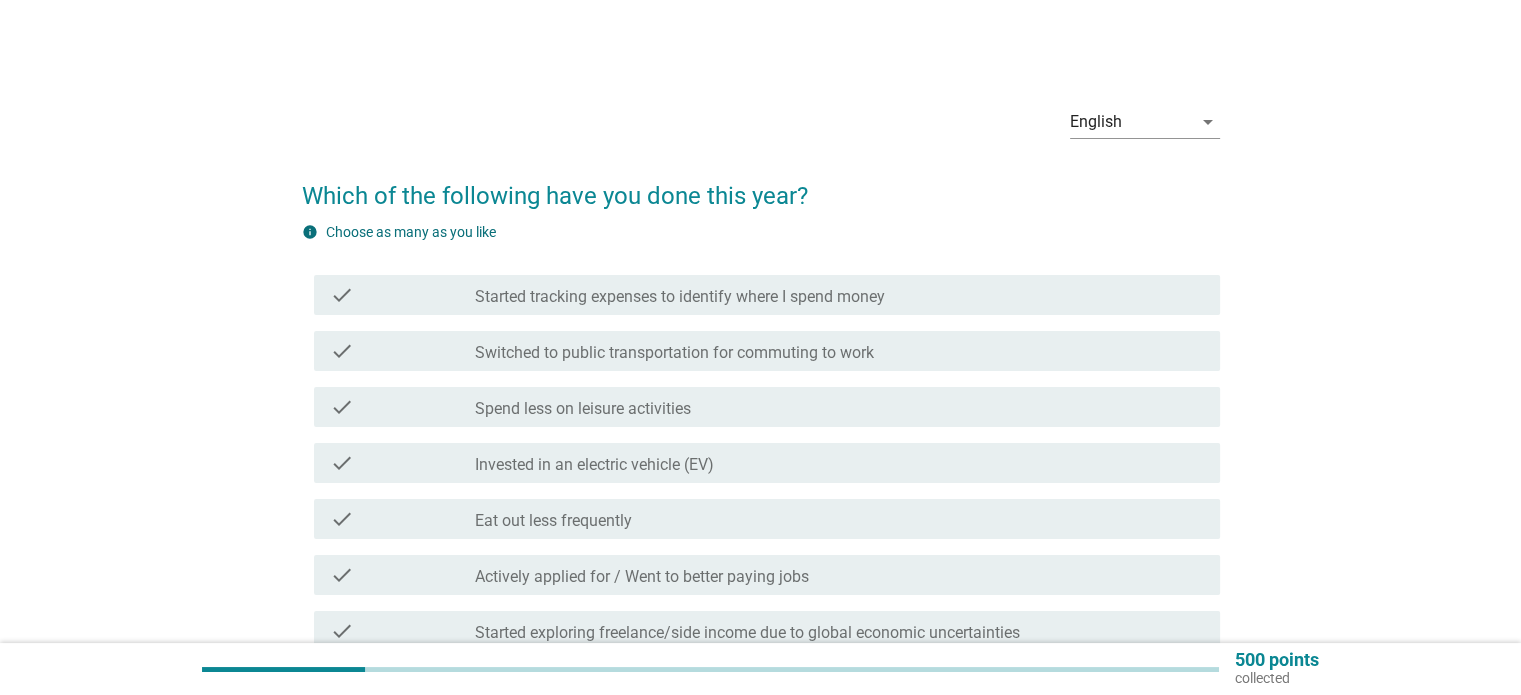 scroll, scrollTop: 100, scrollLeft: 0, axis: vertical 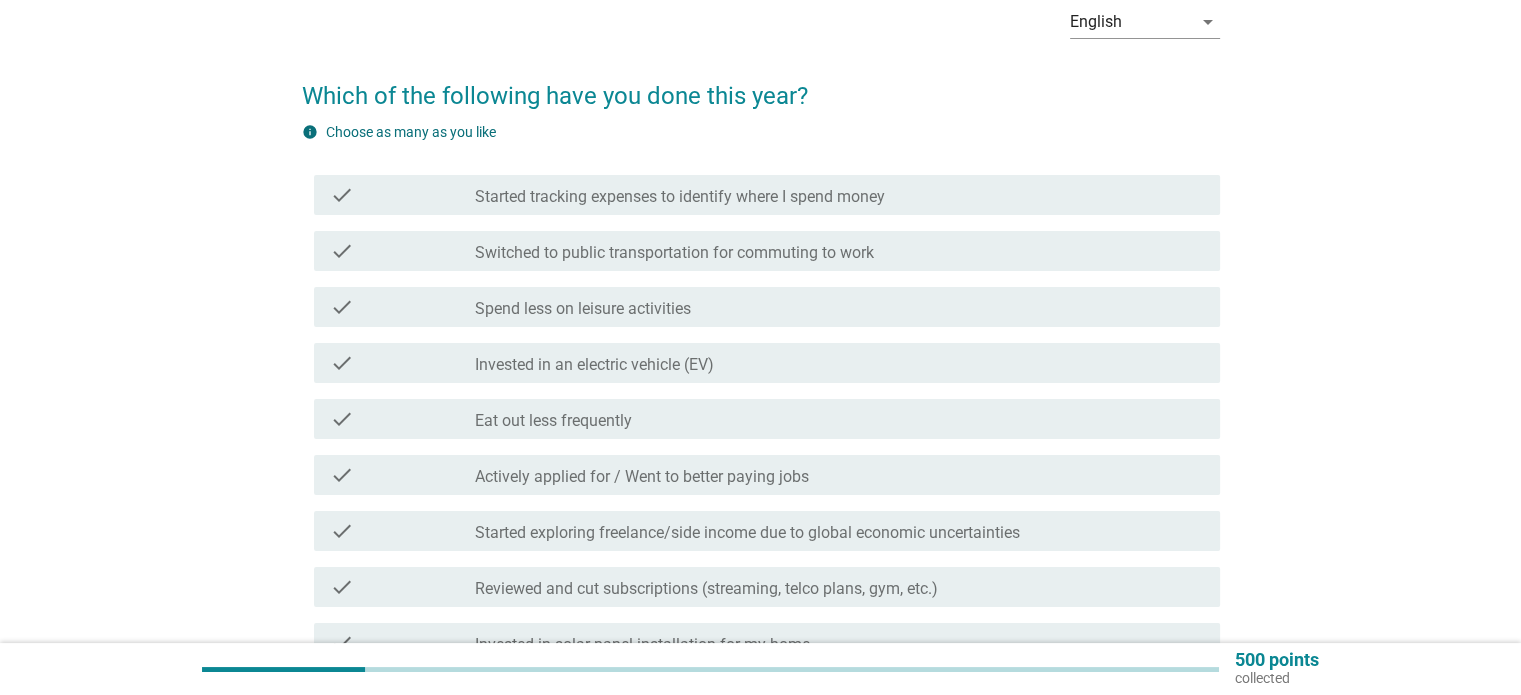 click on "check_box_outline_blank Eat out less frequently" at bounding box center (839, 419) 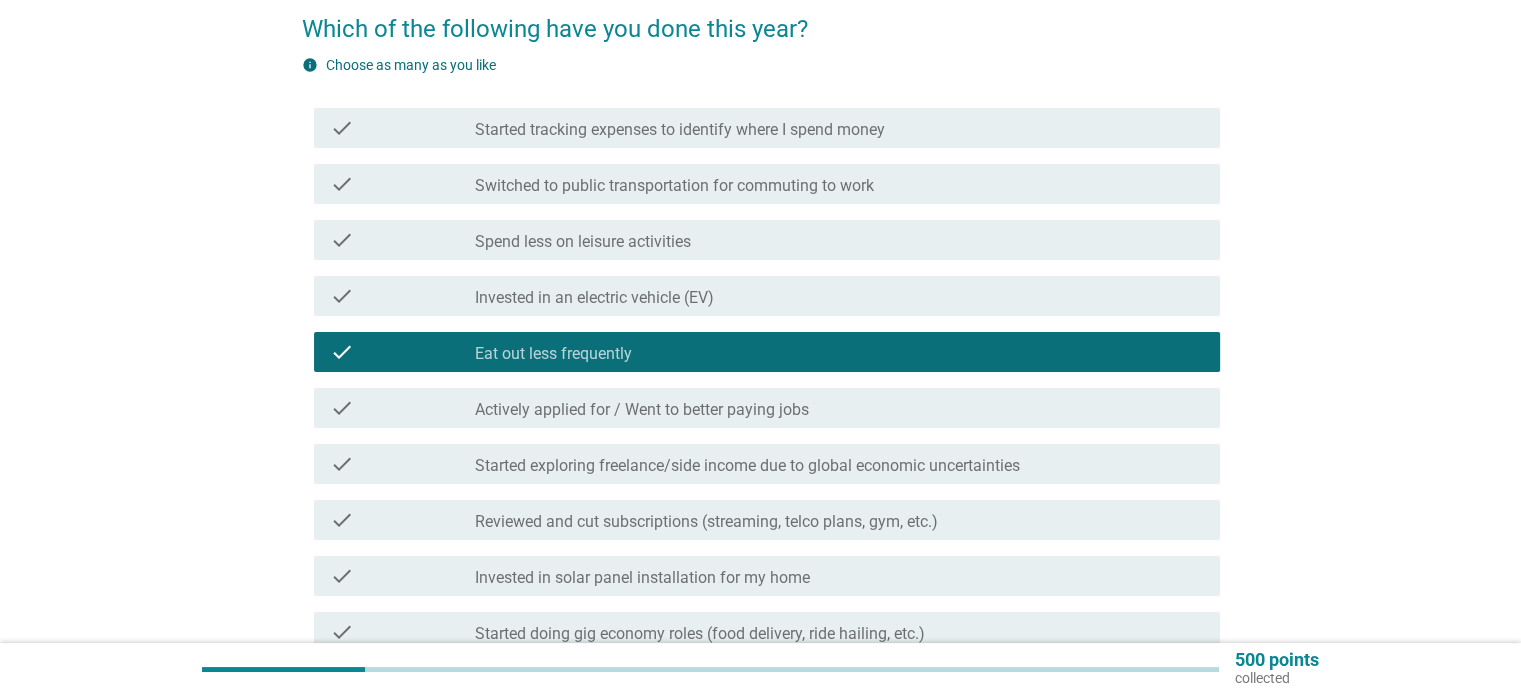 scroll, scrollTop: 200, scrollLeft: 0, axis: vertical 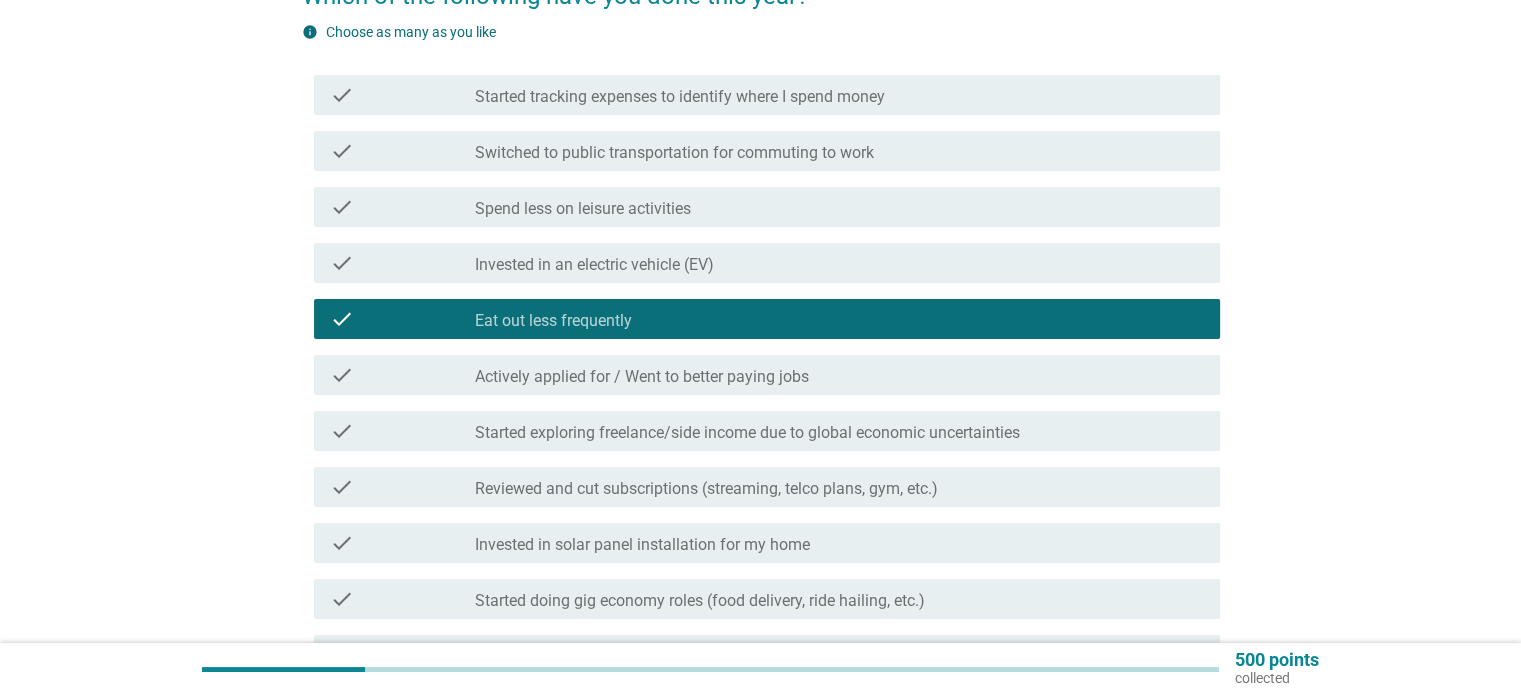 click on "Started exploring freelance/side income due to global economic uncertainties" at bounding box center [747, 433] 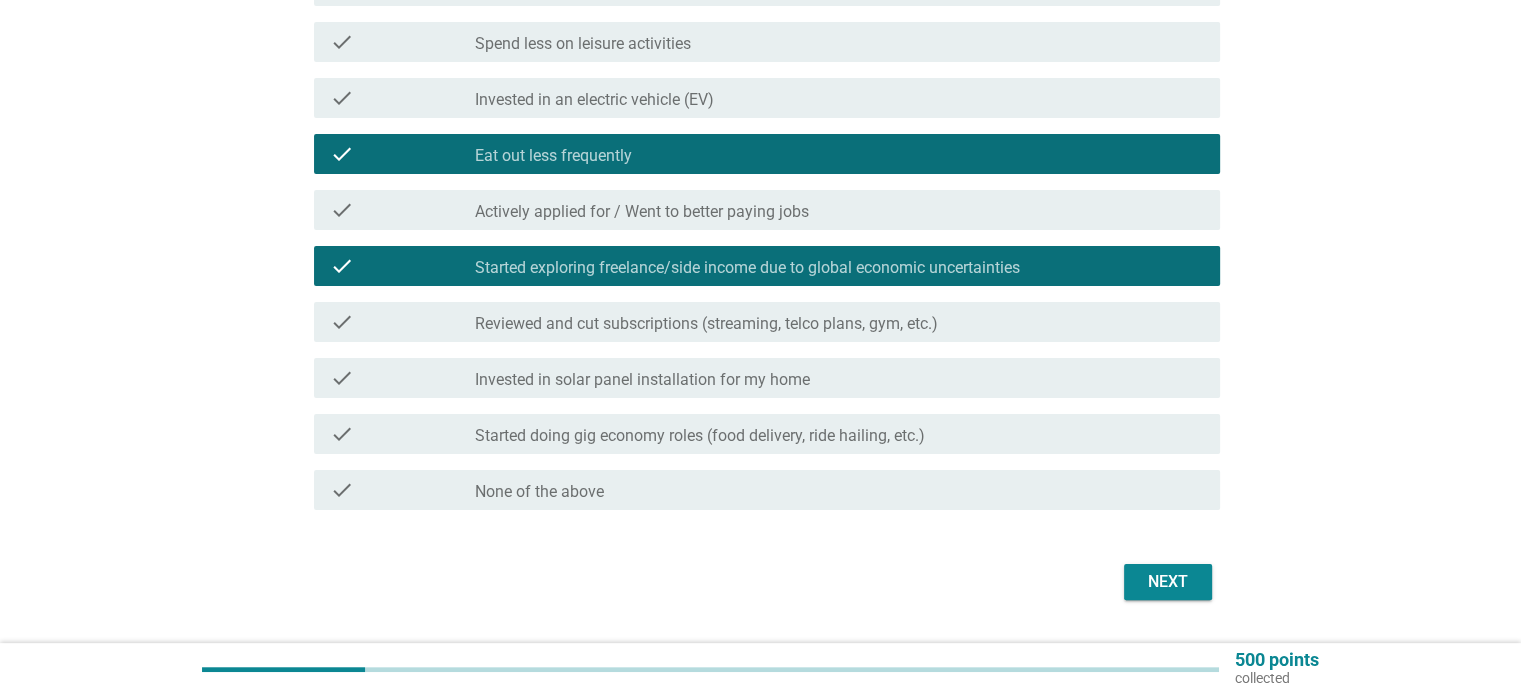 scroll, scrollTop: 400, scrollLeft: 0, axis: vertical 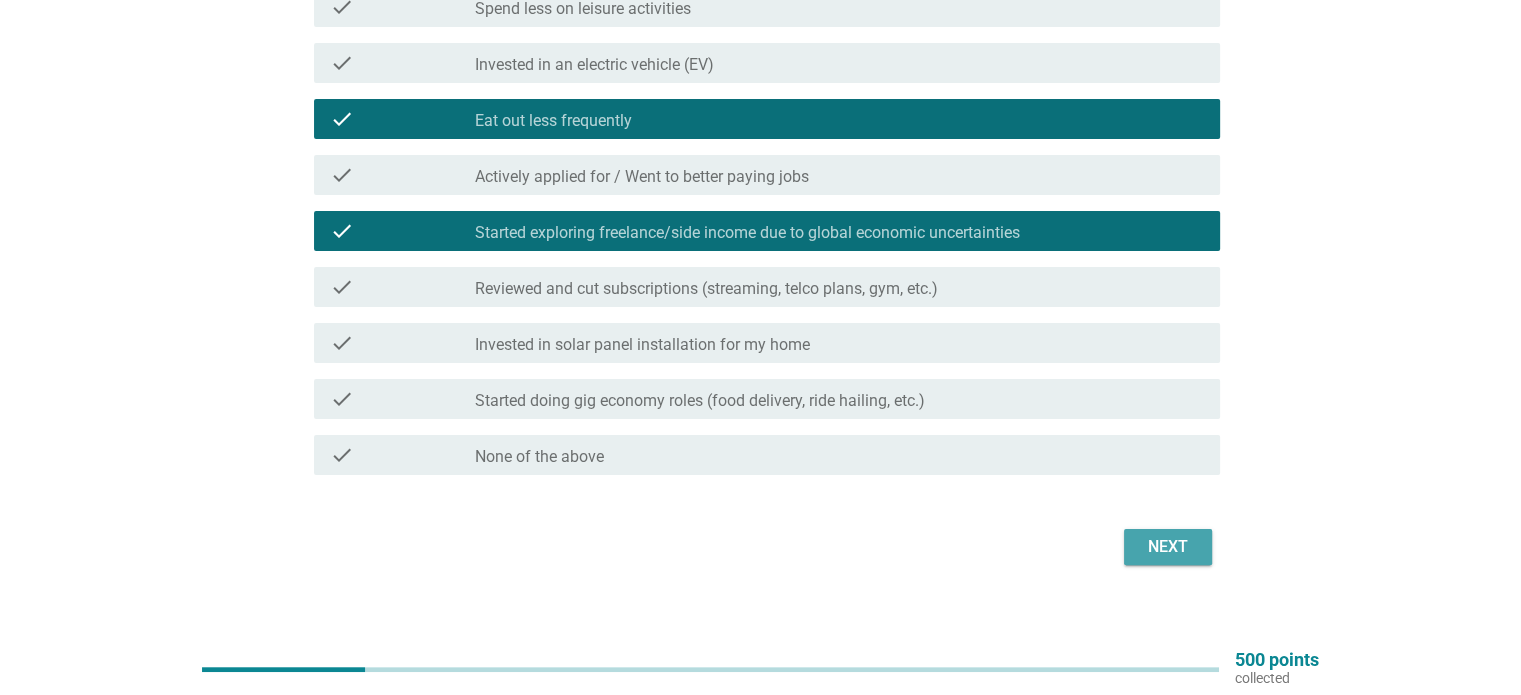 click on "Next" at bounding box center [1168, 547] 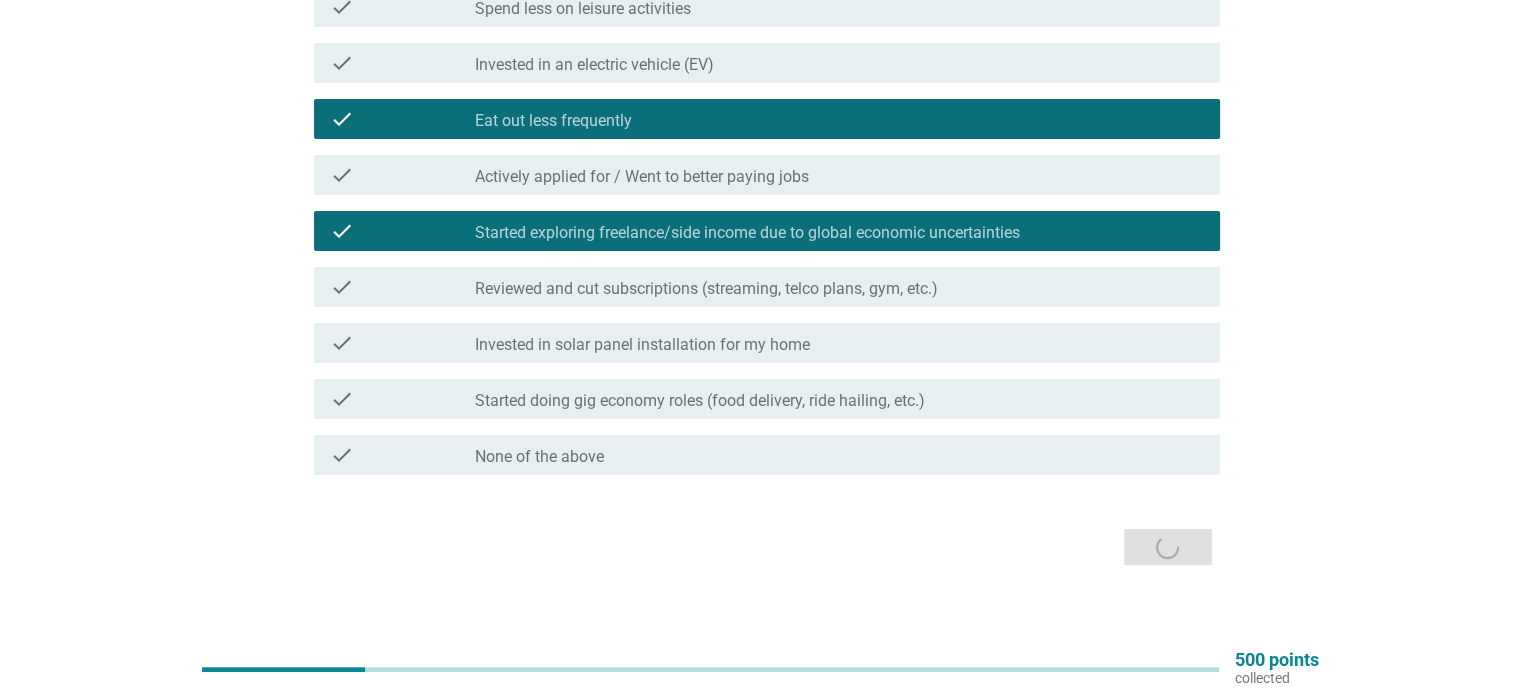 scroll, scrollTop: 0, scrollLeft: 0, axis: both 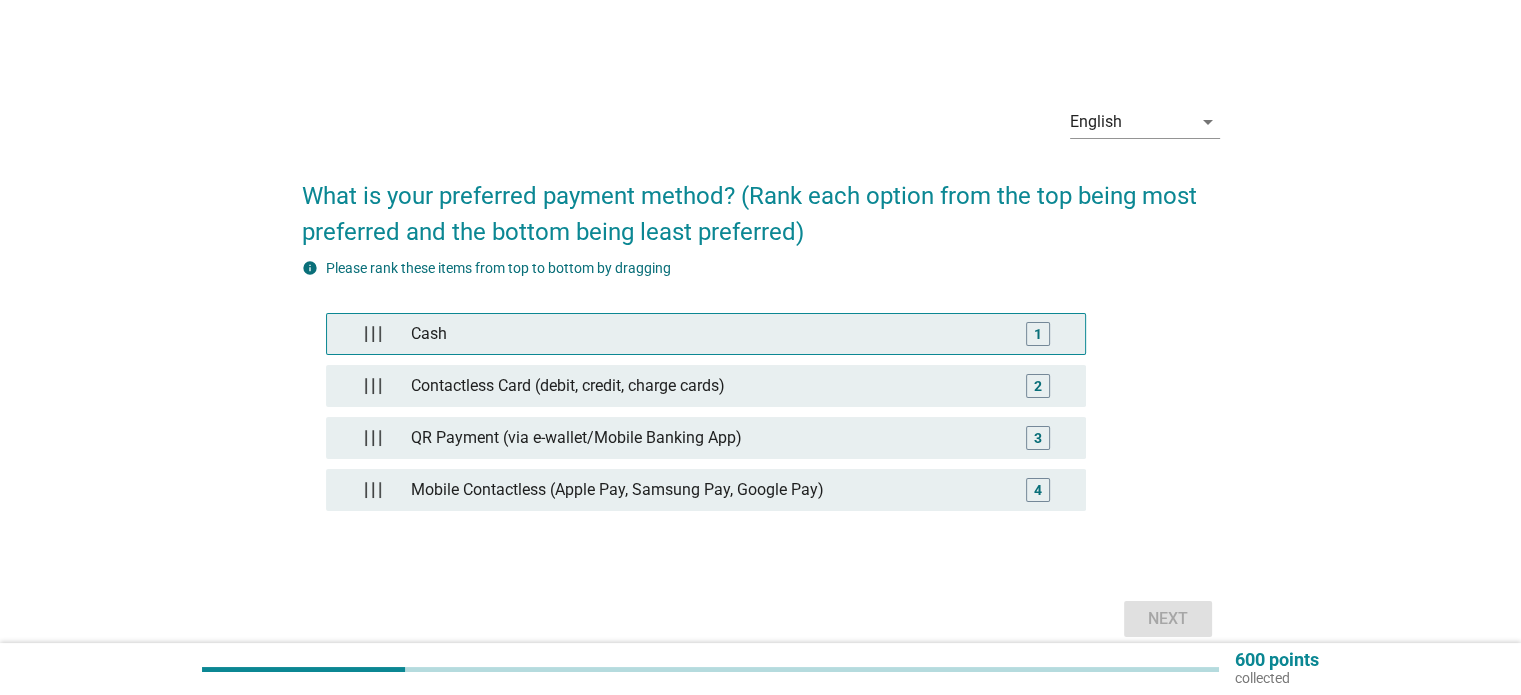 click on "Cash" at bounding box center (705, 334) 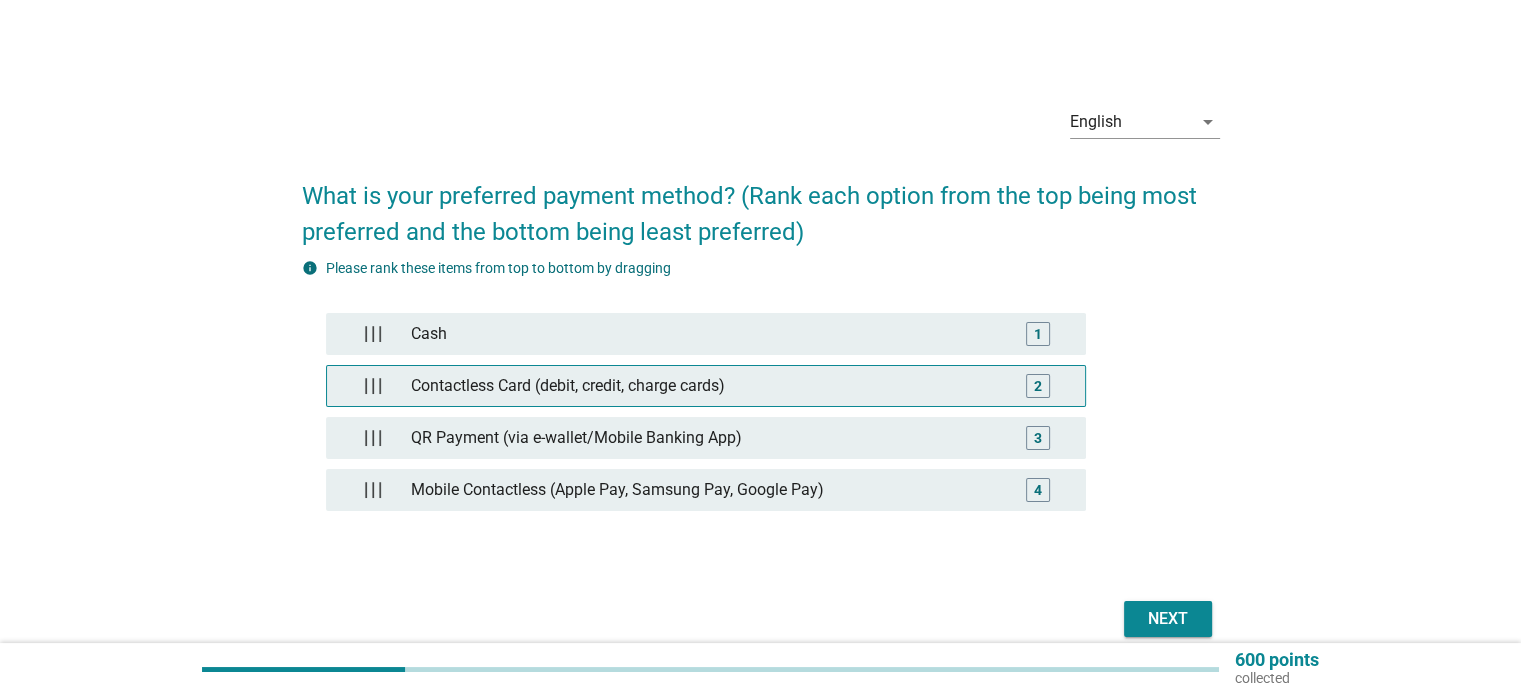 click on "Contactless Card (debit, credit, charge cards)" at bounding box center (705, 386) 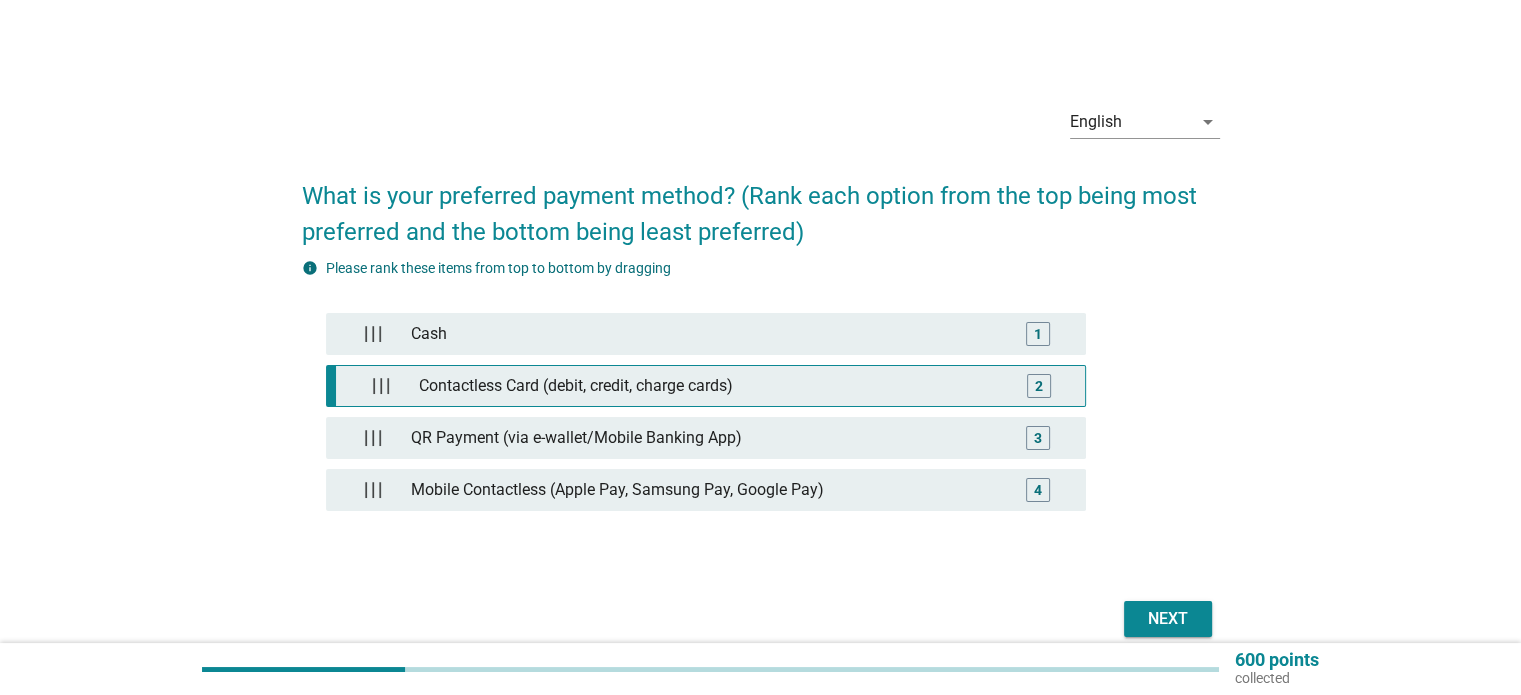 click on "Contactless Card (debit, credit, charge cards)" at bounding box center (709, 386) 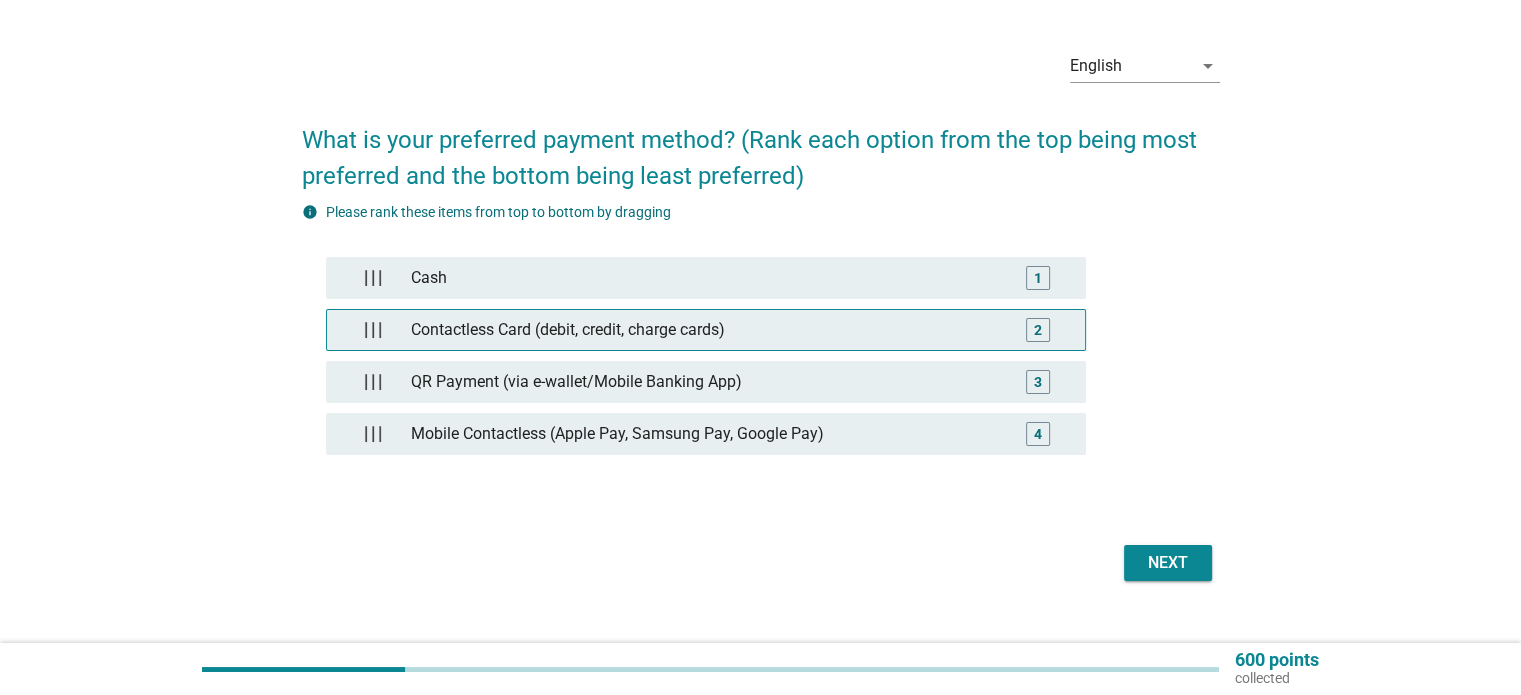 scroll, scrollTop: 88, scrollLeft: 0, axis: vertical 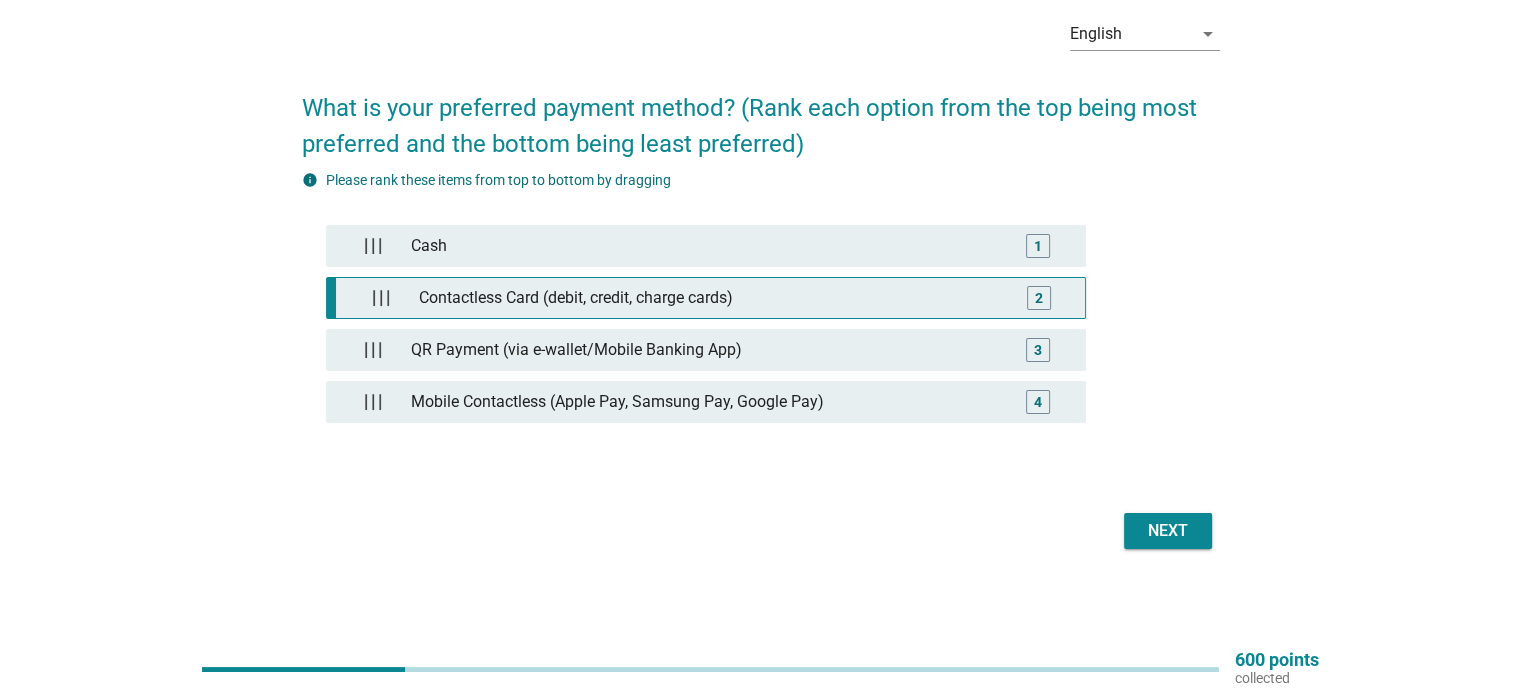 type 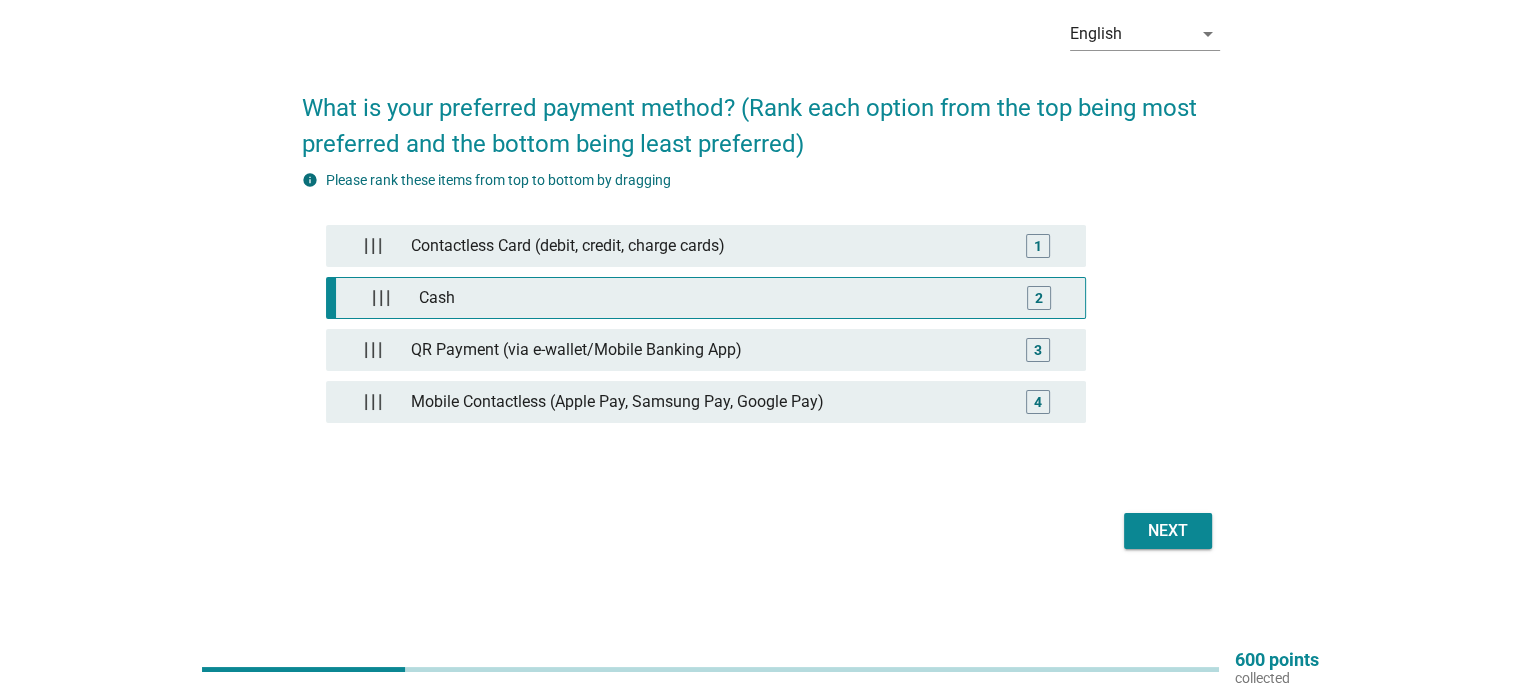 click on "Cash" at bounding box center (709, 298) 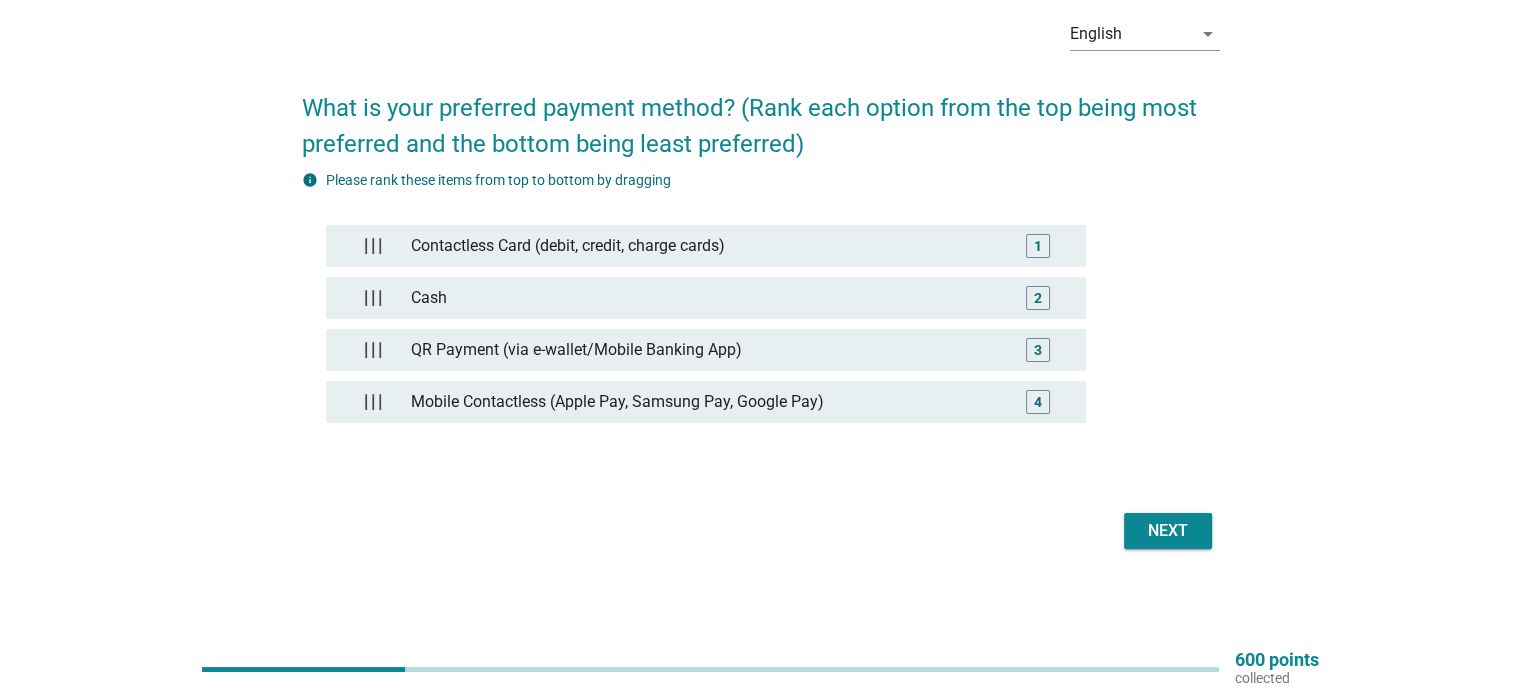 click on "Next" at bounding box center [1168, 531] 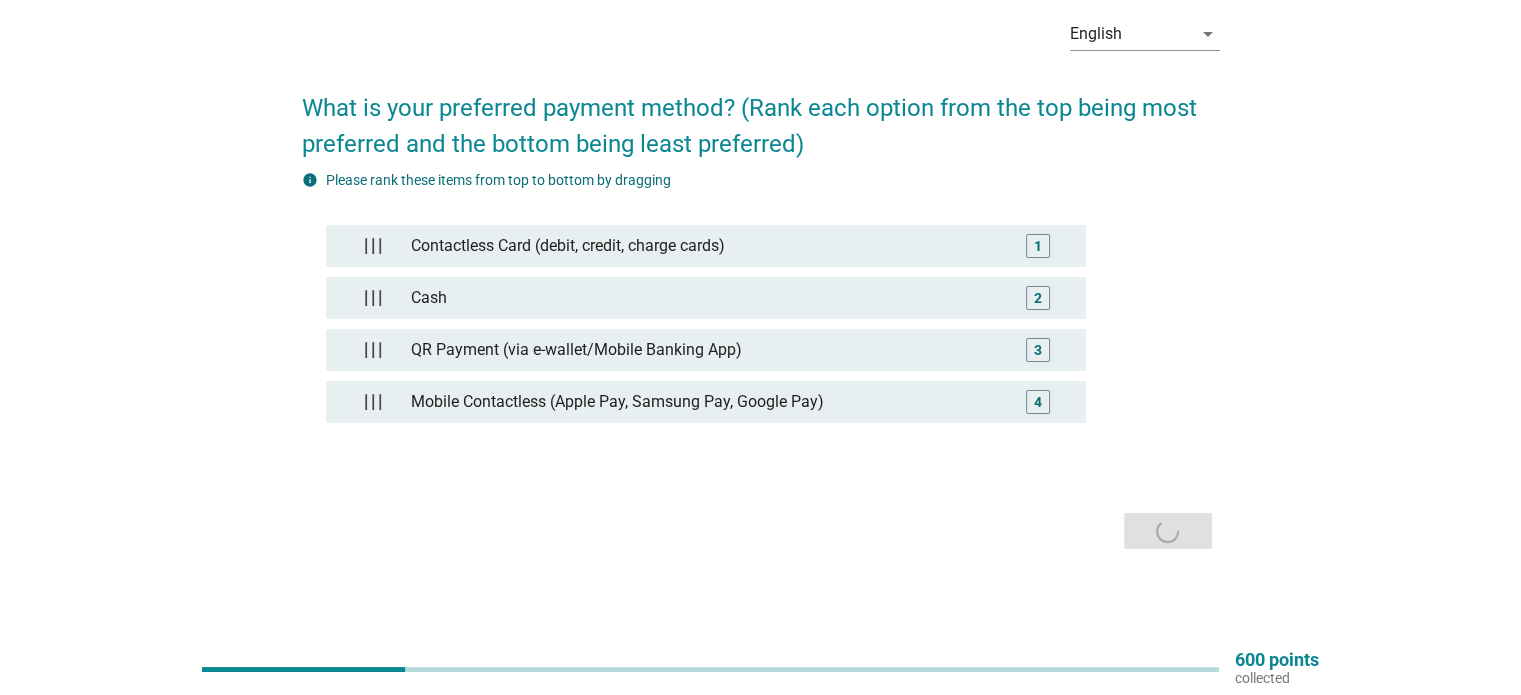 scroll, scrollTop: 0, scrollLeft: 0, axis: both 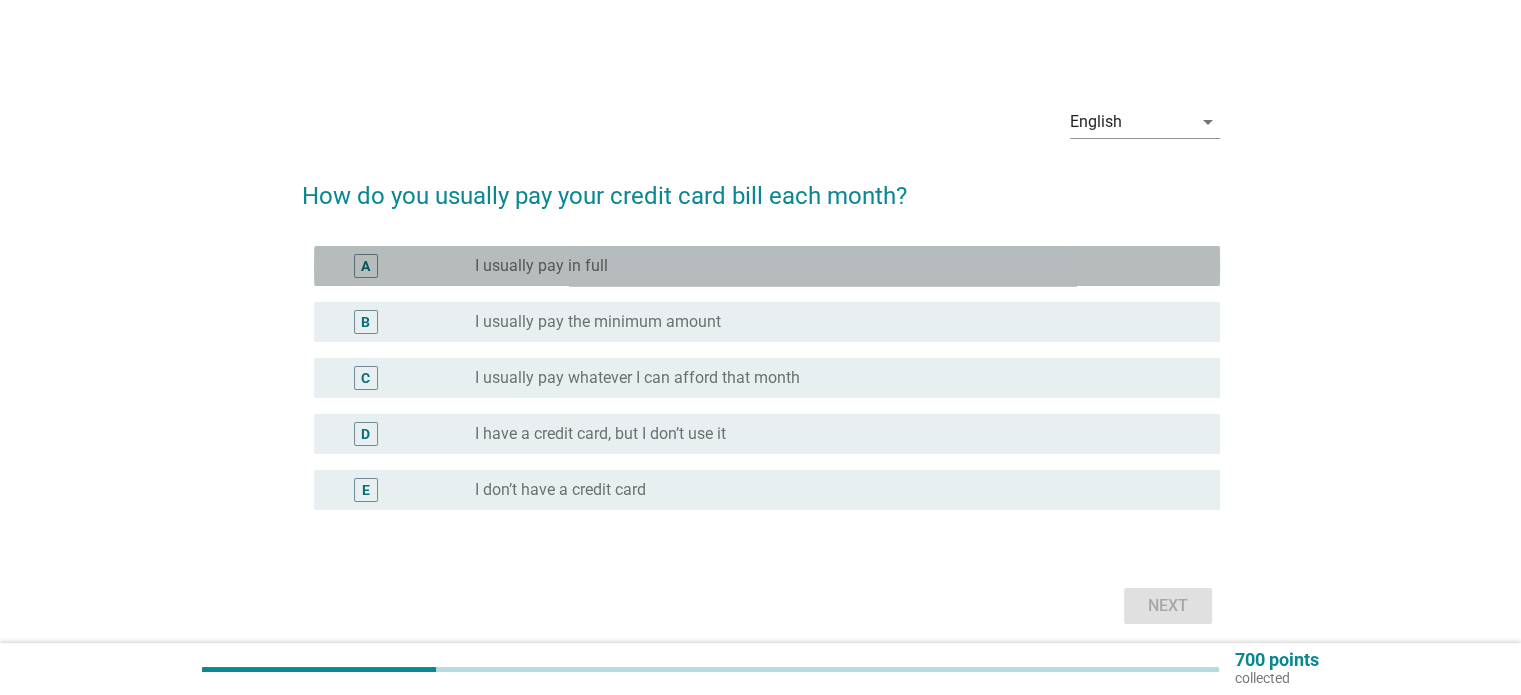 click on "I usually pay in full" at bounding box center [541, 266] 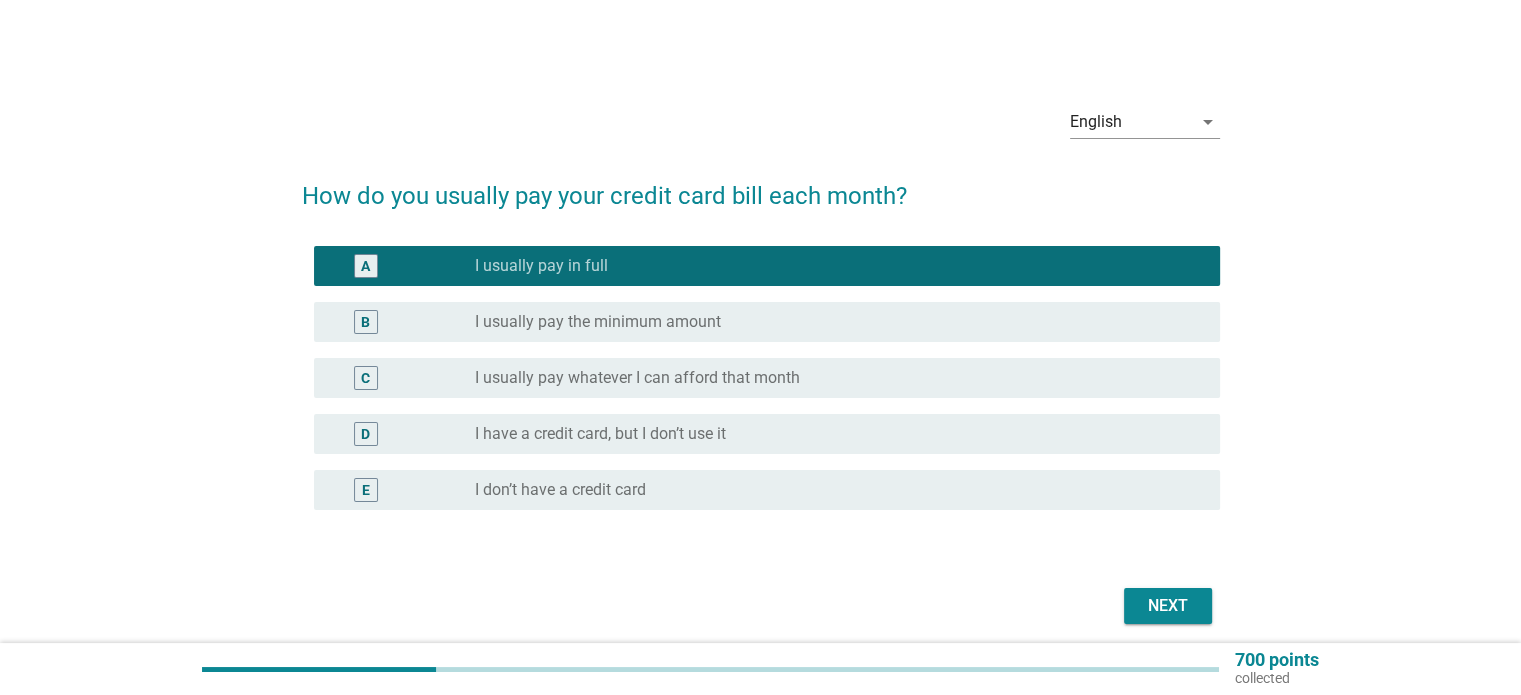 click on "Next" at bounding box center [1168, 606] 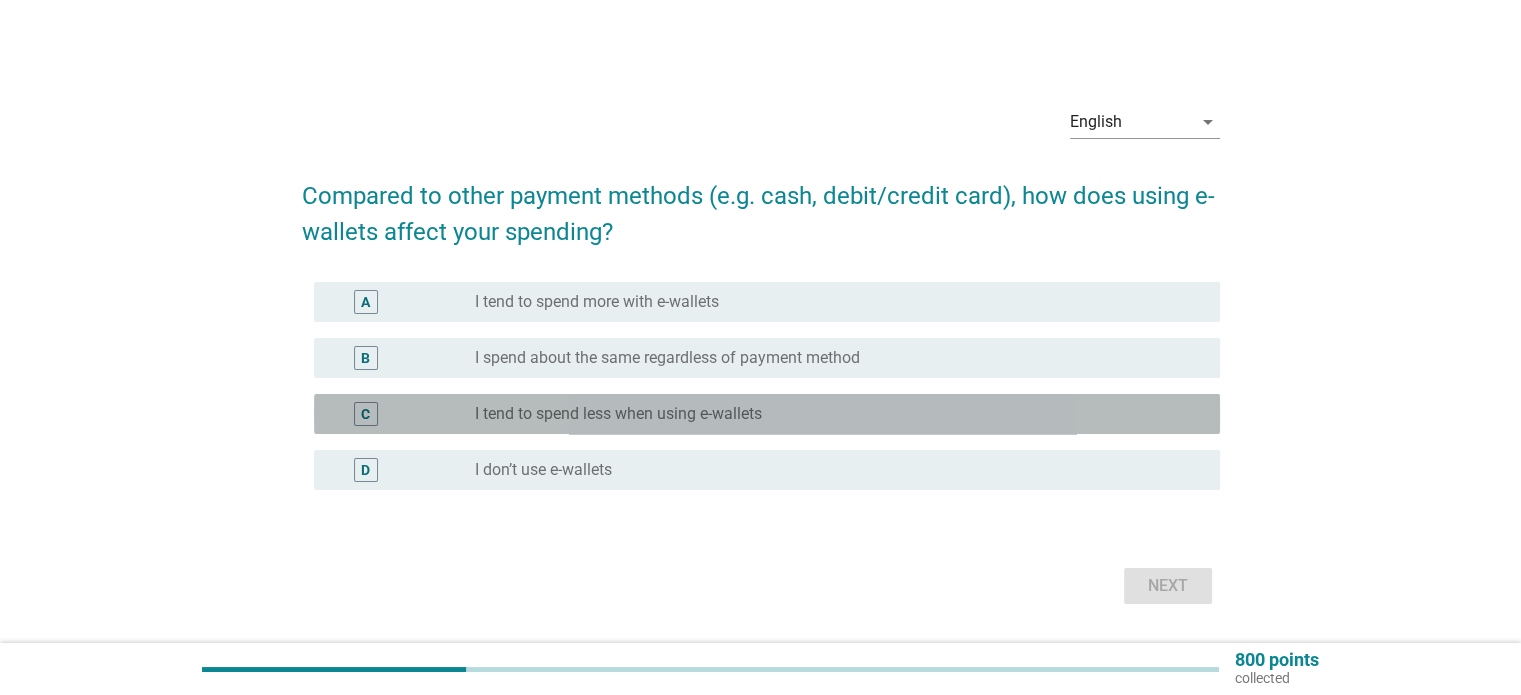 click on "radio_button_unchecked I tend to spend less when using e-wallets" at bounding box center (831, 414) 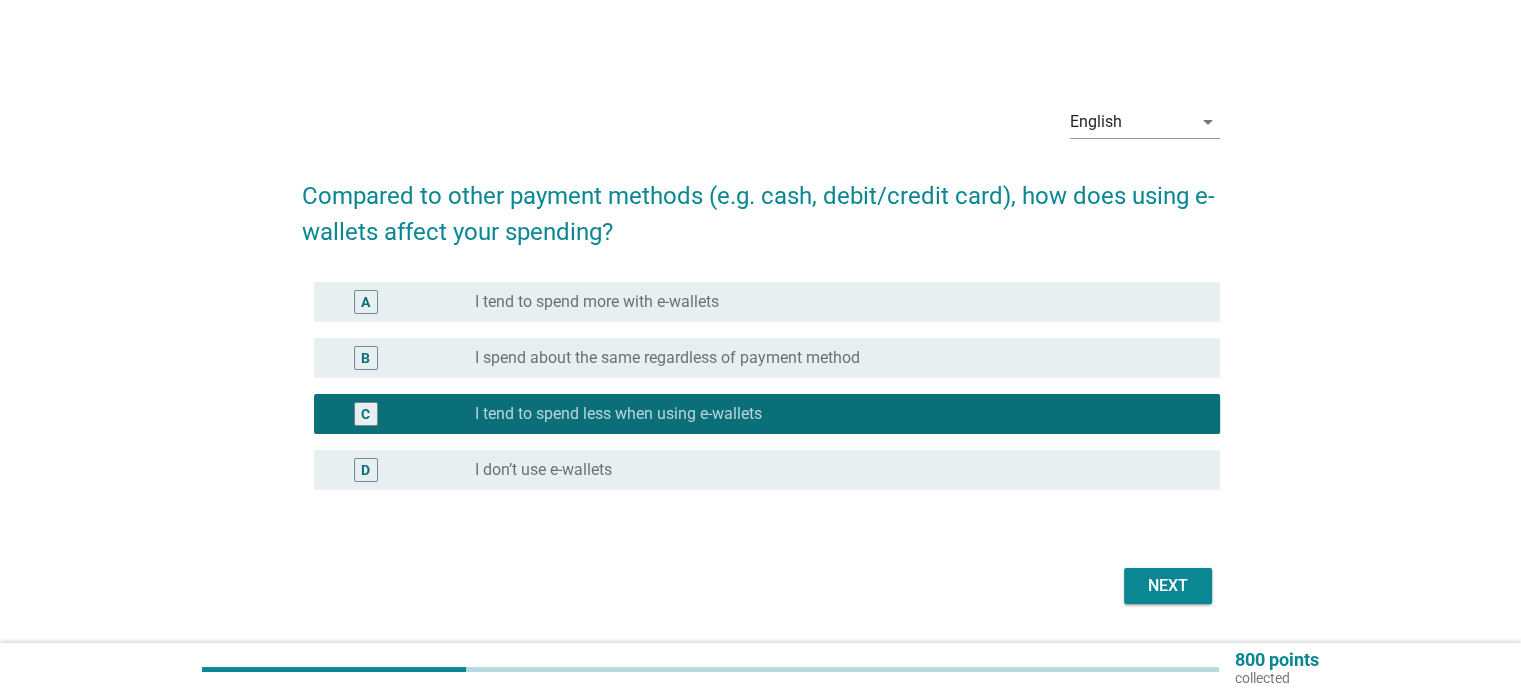 click on "Next" at bounding box center [1168, 586] 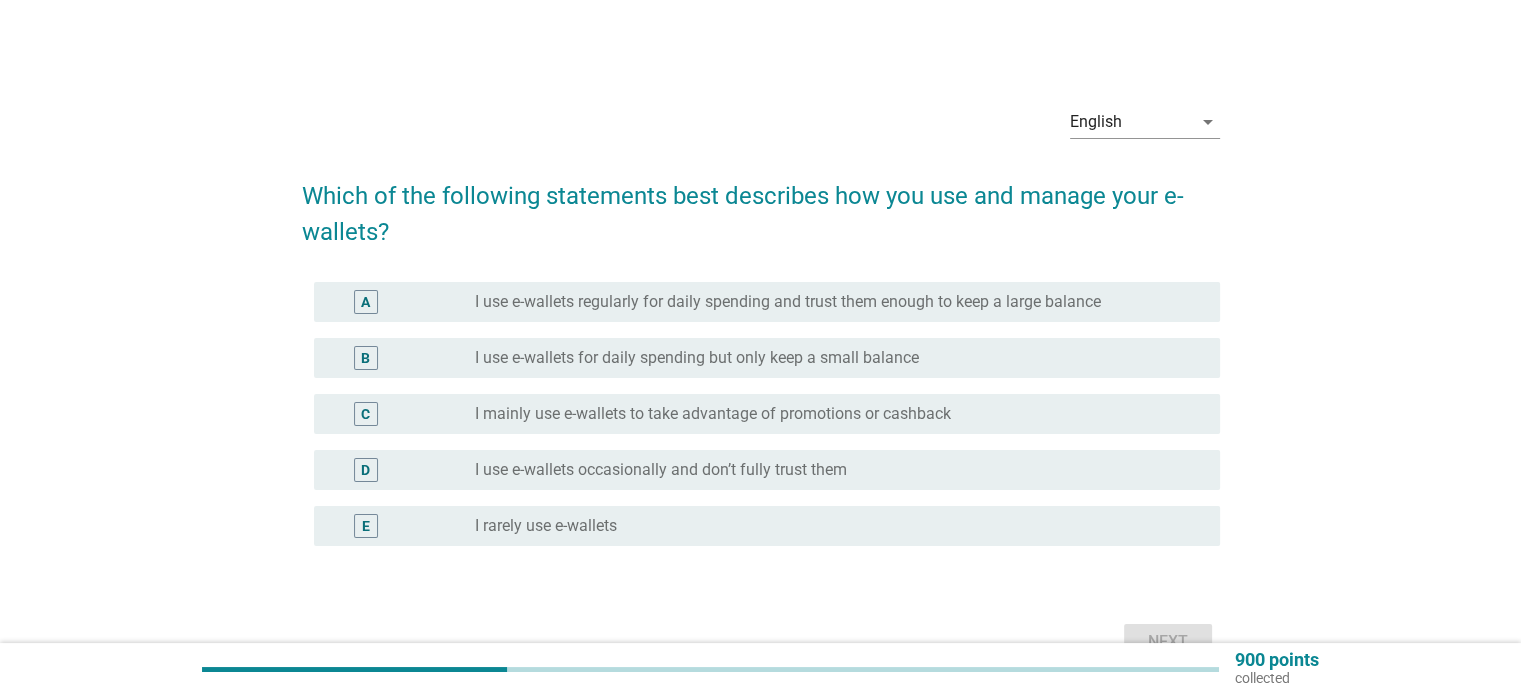 click on "radio_button_unchecked I use e-wallets occasionally and don’t fully trust them" at bounding box center (831, 470) 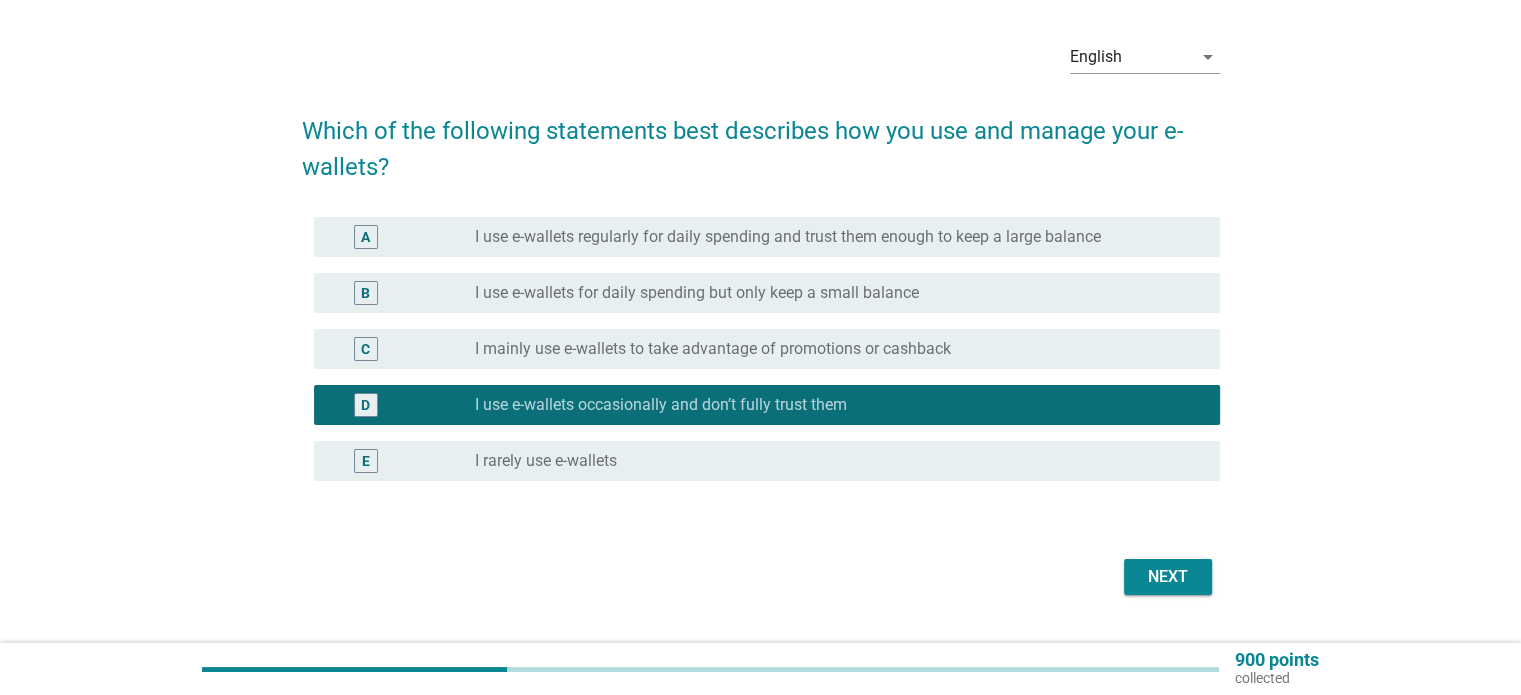 scroll, scrollTop: 100, scrollLeft: 0, axis: vertical 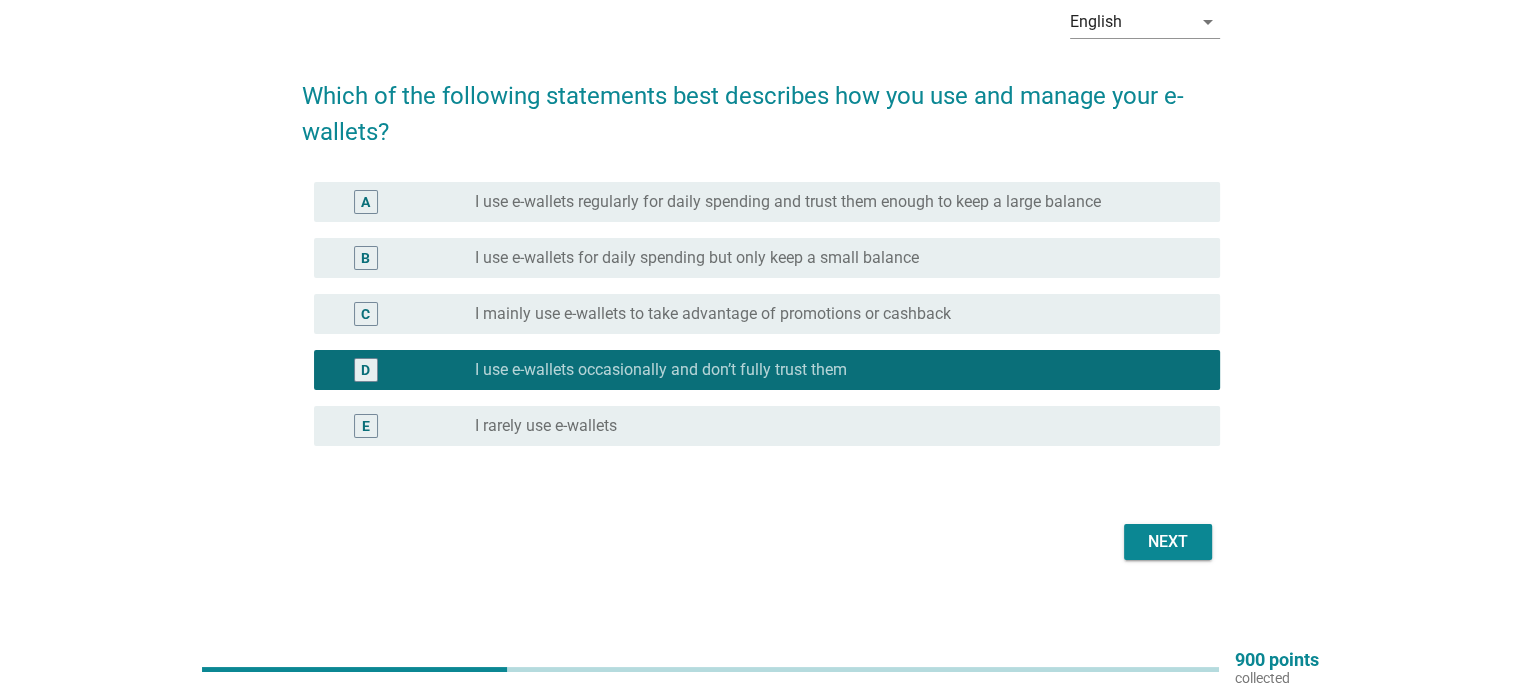 click on "Next" at bounding box center [1168, 542] 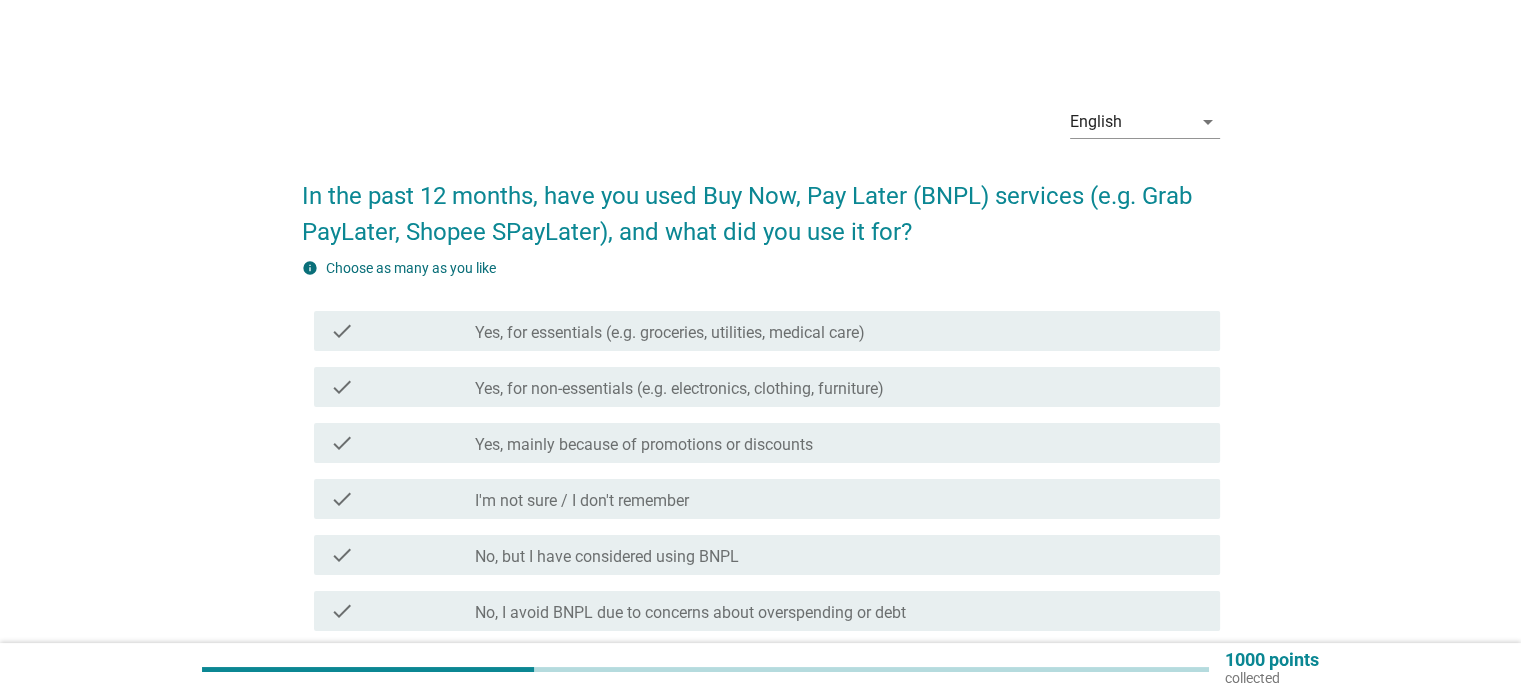scroll, scrollTop: 100, scrollLeft: 0, axis: vertical 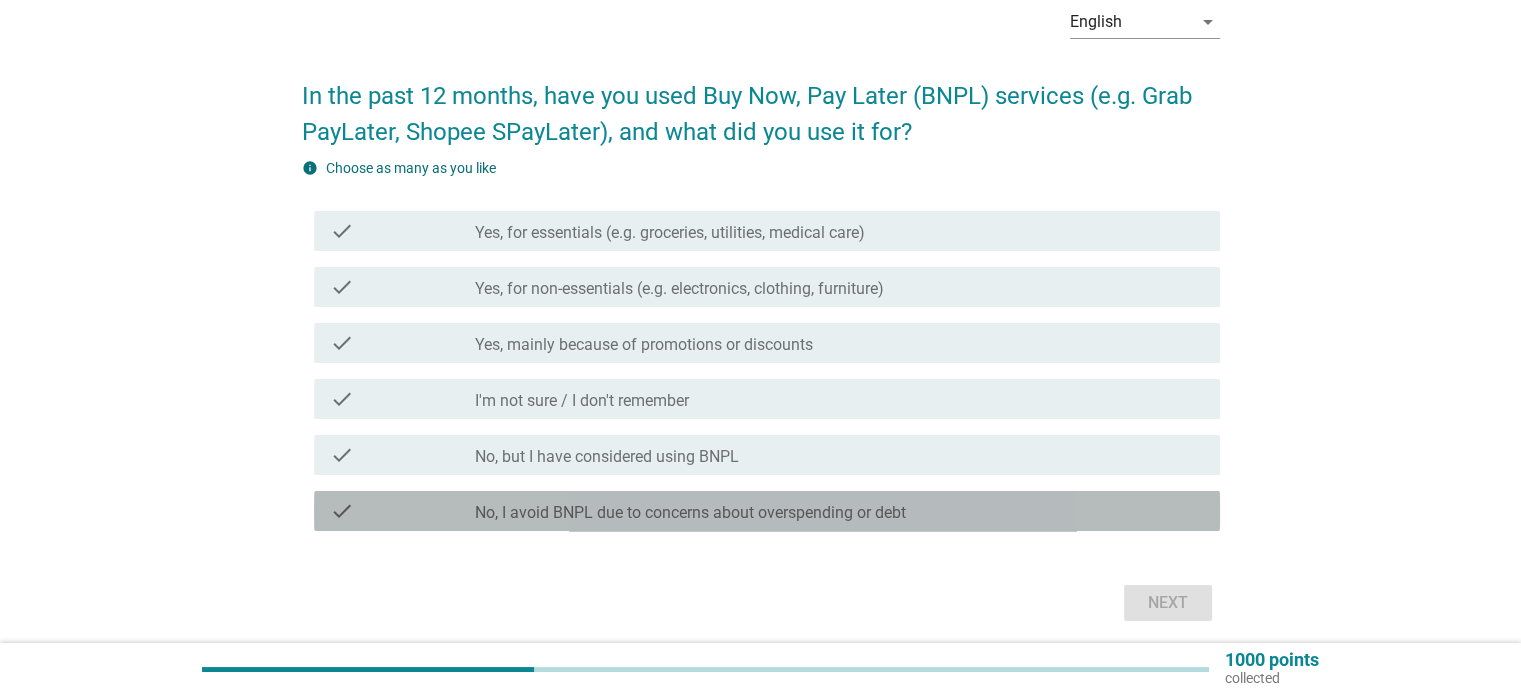 click on "No, I avoid BNPL due to concerns about overspending or debt" at bounding box center [690, 513] 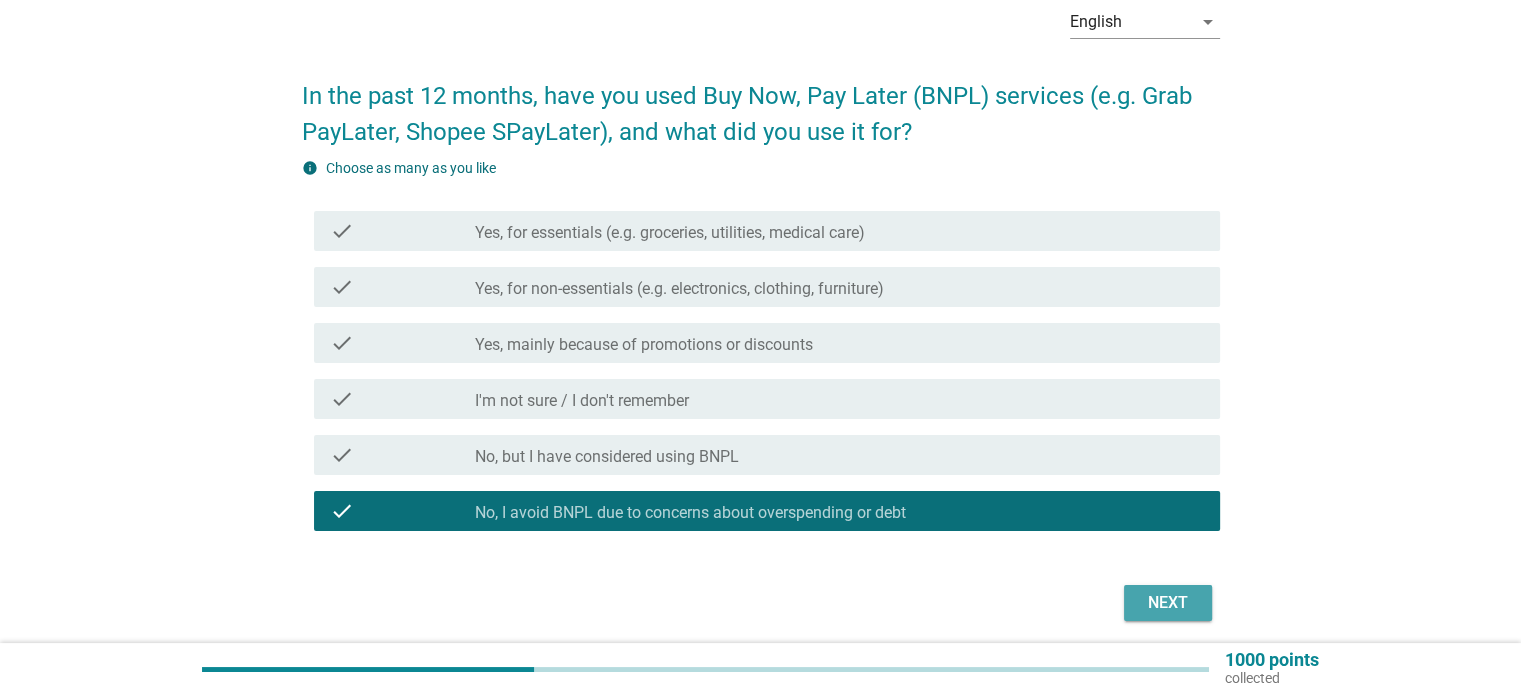 click on "Next" at bounding box center [1168, 603] 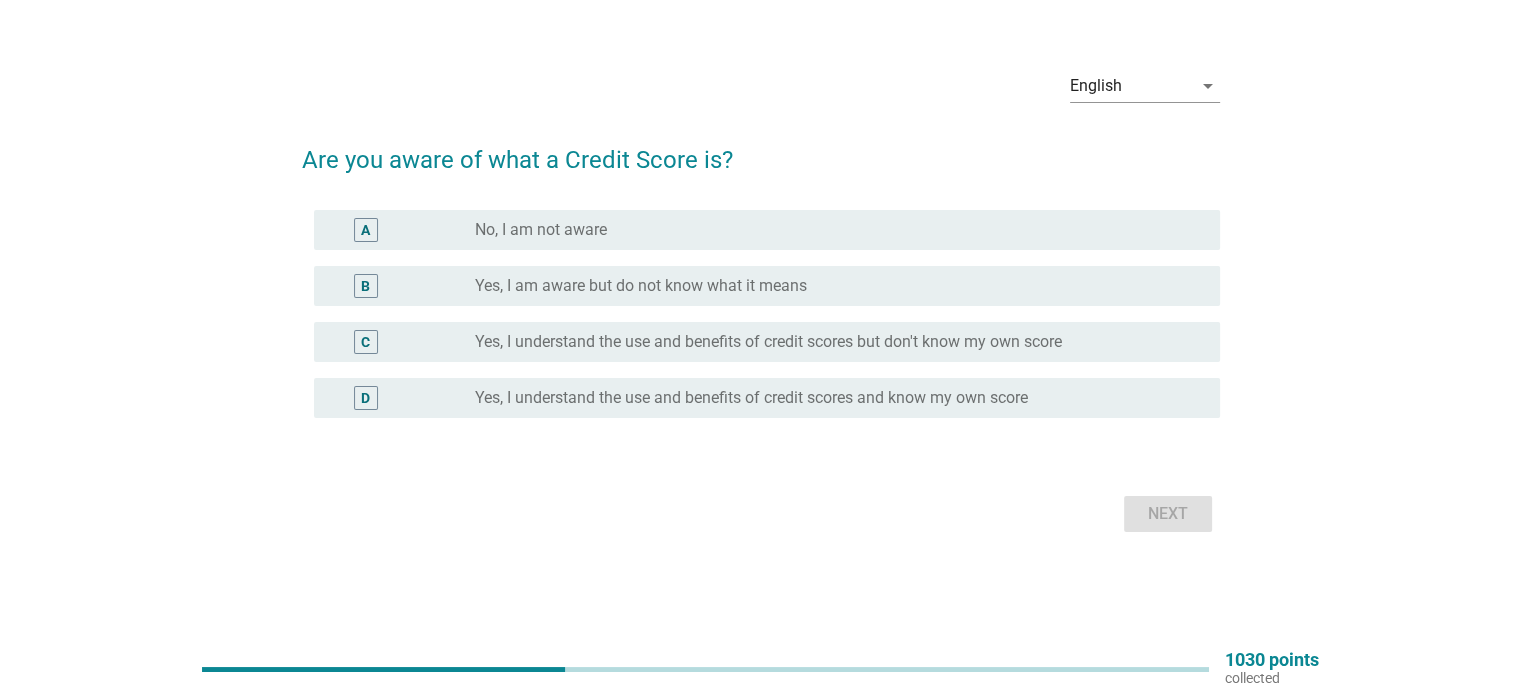 scroll, scrollTop: 0, scrollLeft: 0, axis: both 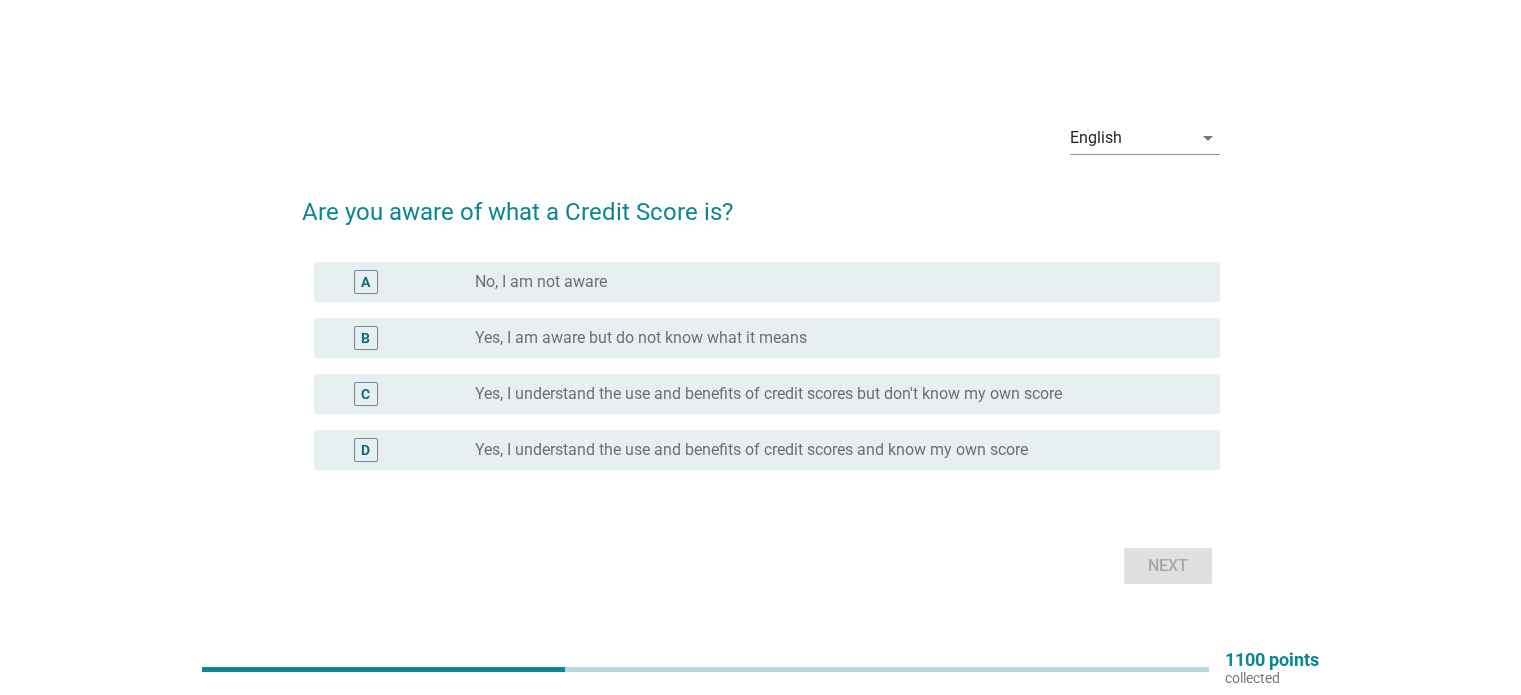 click on "Yes, I understand the use and benefits of credit scores but don't know my own score" at bounding box center (768, 394) 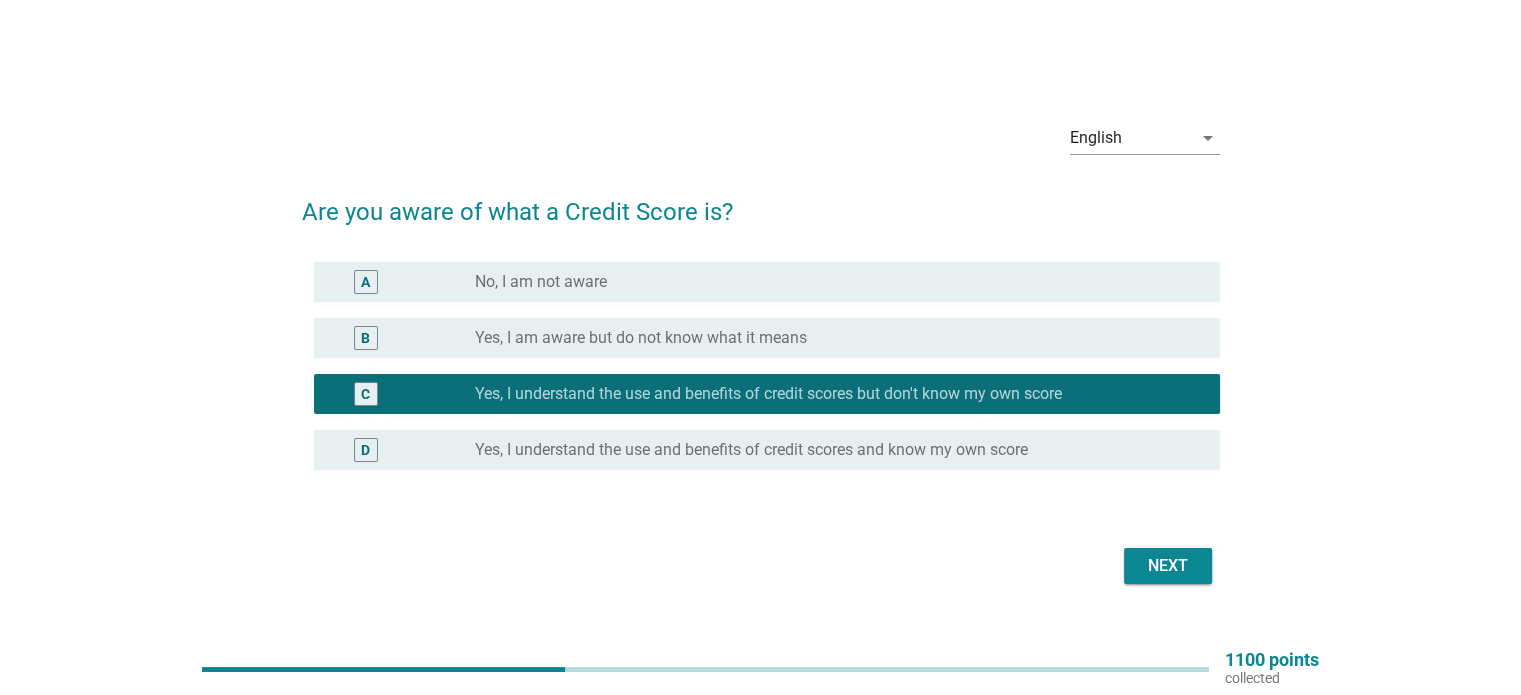click on "Next" at bounding box center [1168, 566] 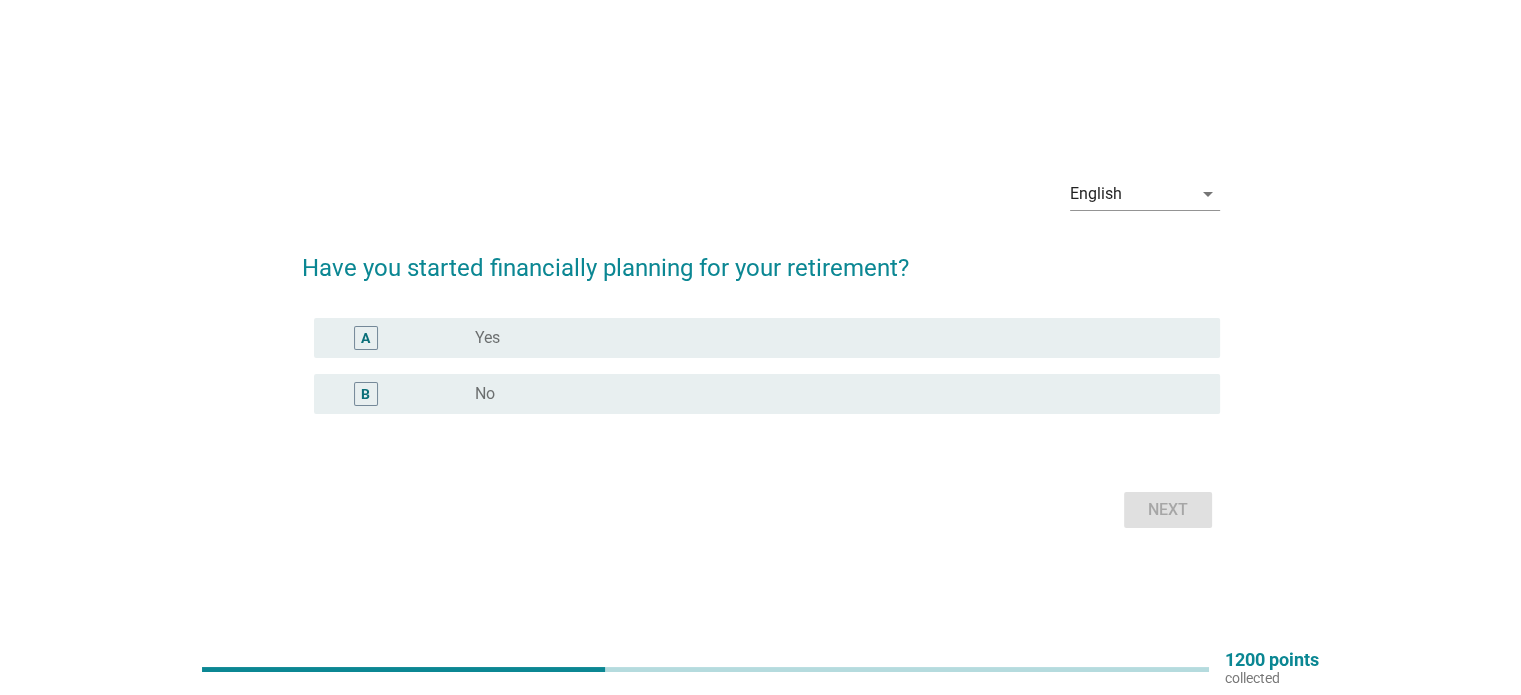 click on "radio_button_unchecked Yes" at bounding box center [831, 338] 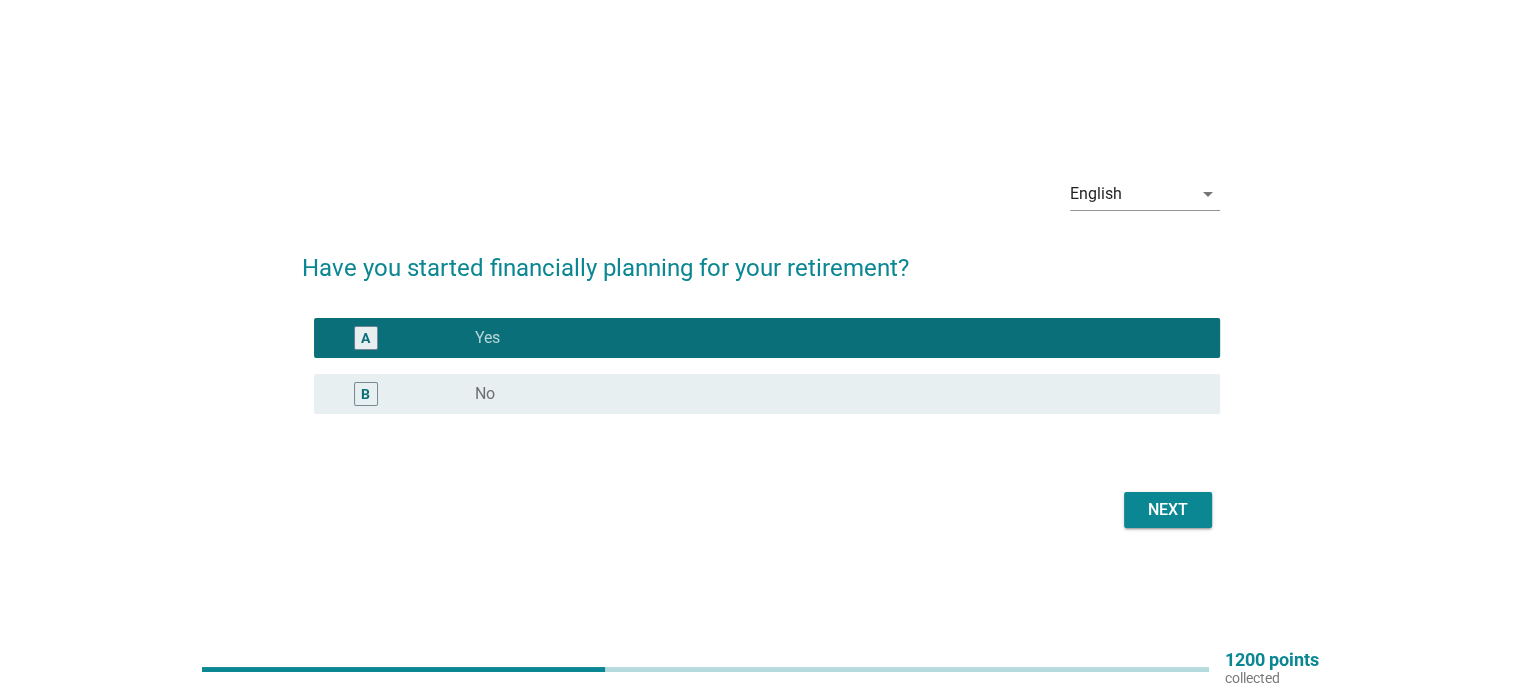 click on "Next" at bounding box center [1168, 510] 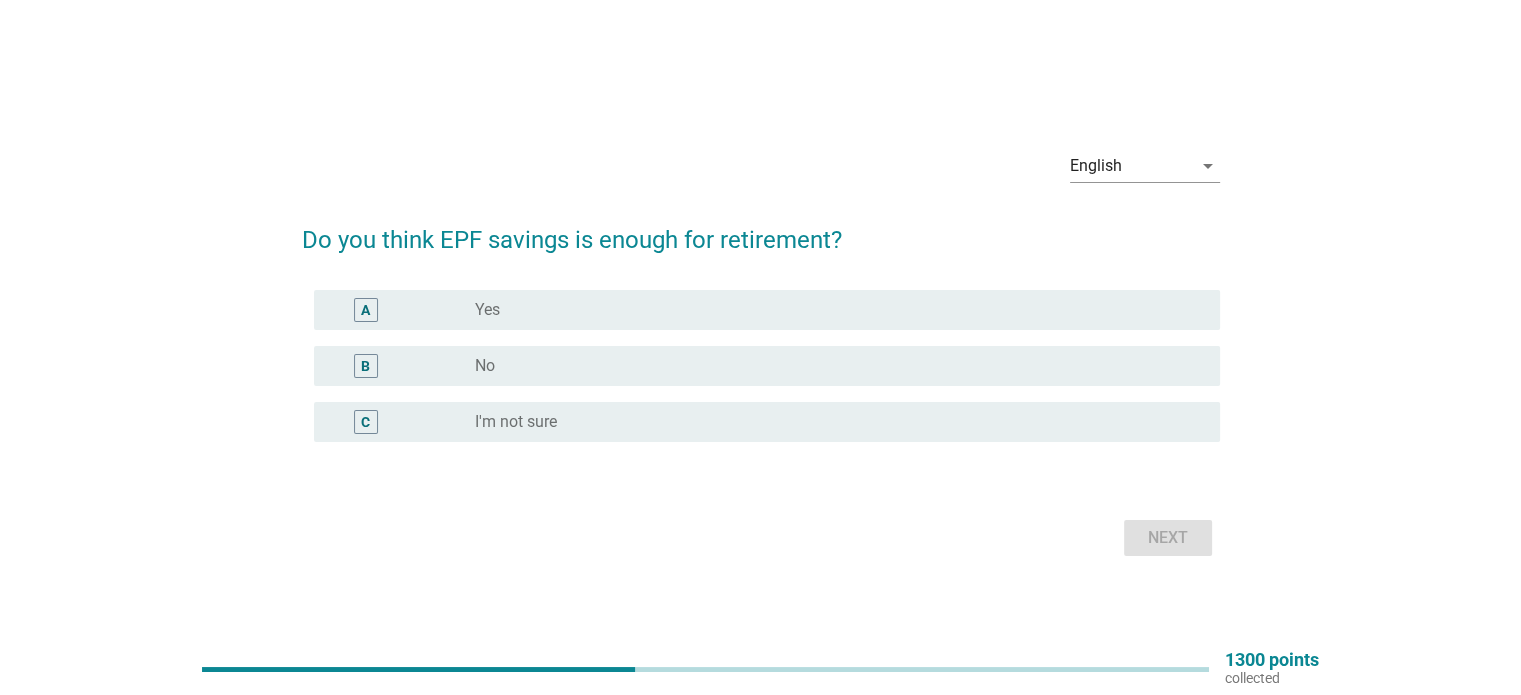 click on "radio_button_unchecked I'm not sure" at bounding box center [831, 422] 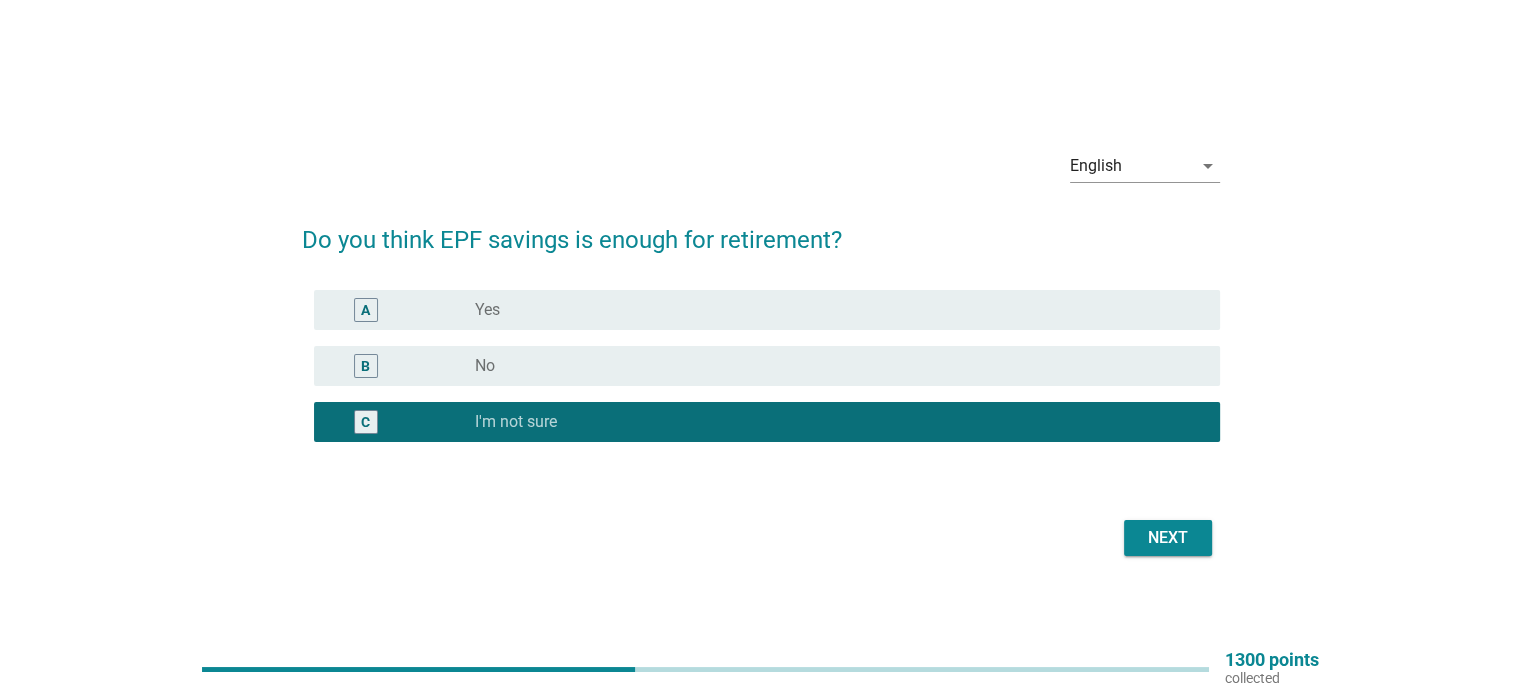 click on "radio_button_unchecked Yes" at bounding box center [831, 310] 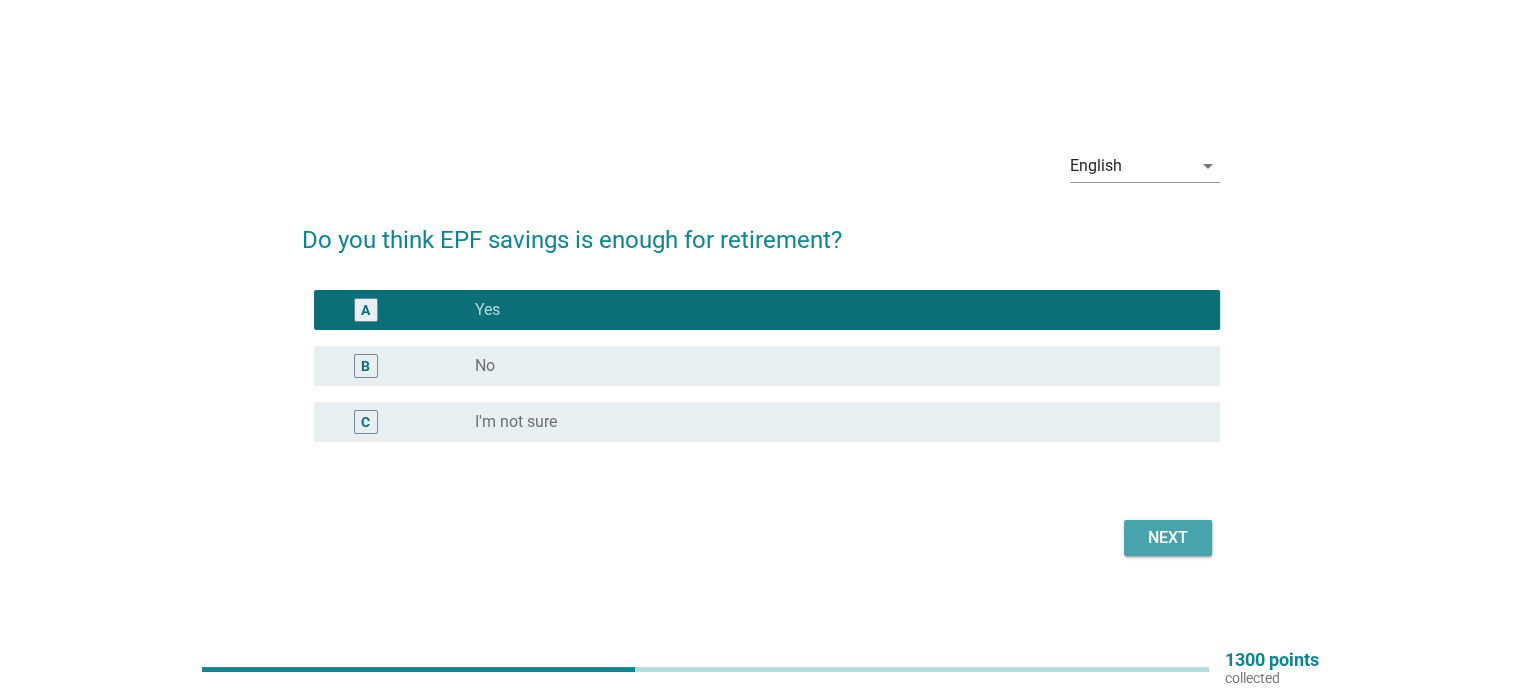 click on "Next" at bounding box center [1168, 538] 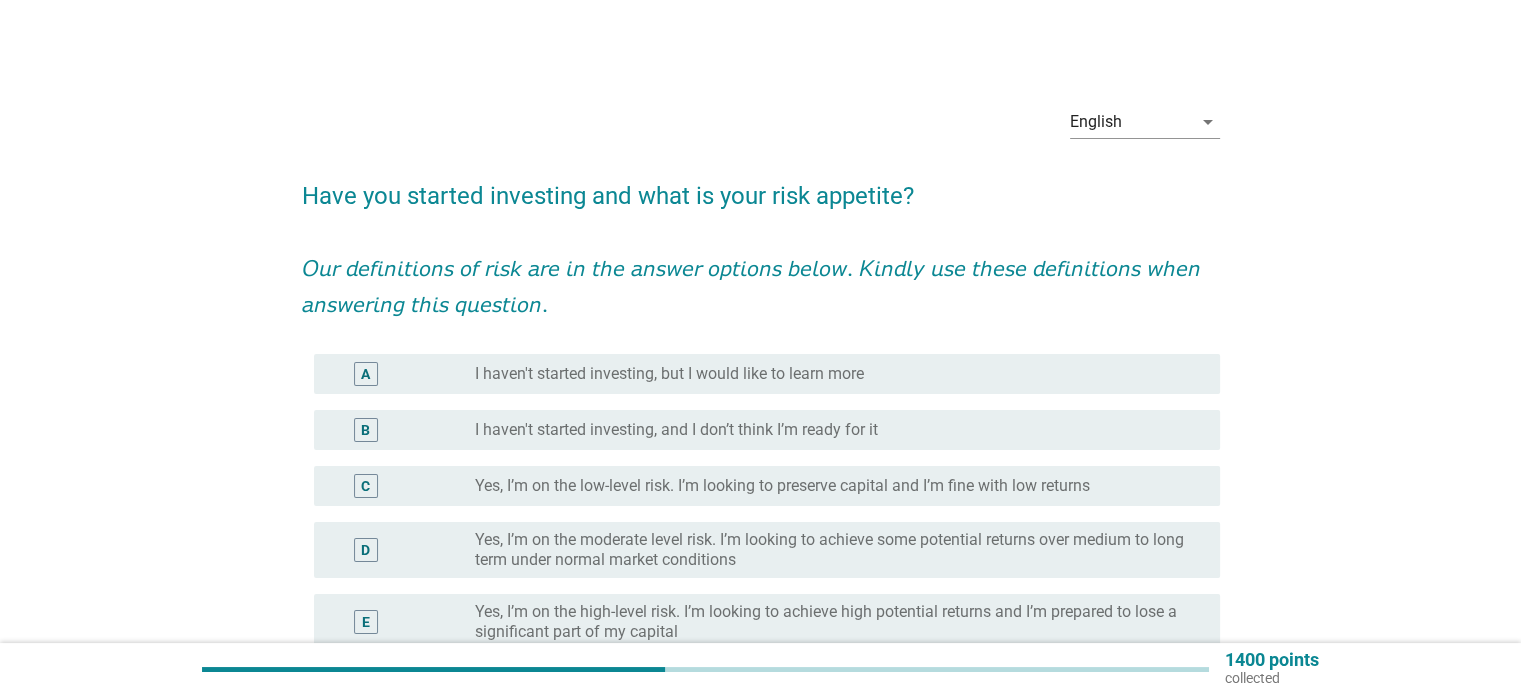 scroll, scrollTop: 100, scrollLeft: 0, axis: vertical 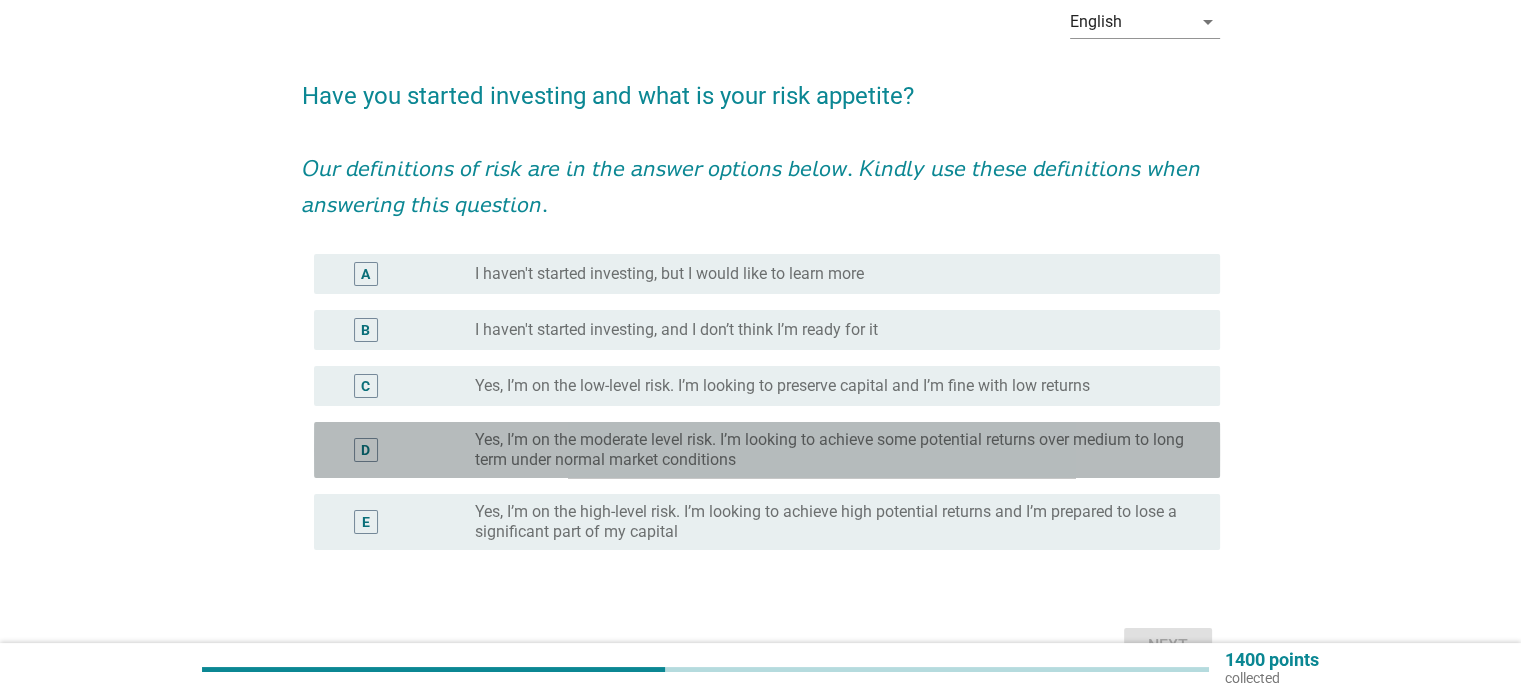 click on "Yes, I’m on the moderate level risk. I’m looking to achieve some potential returns over medium to long term under normal market conditions" at bounding box center (831, 450) 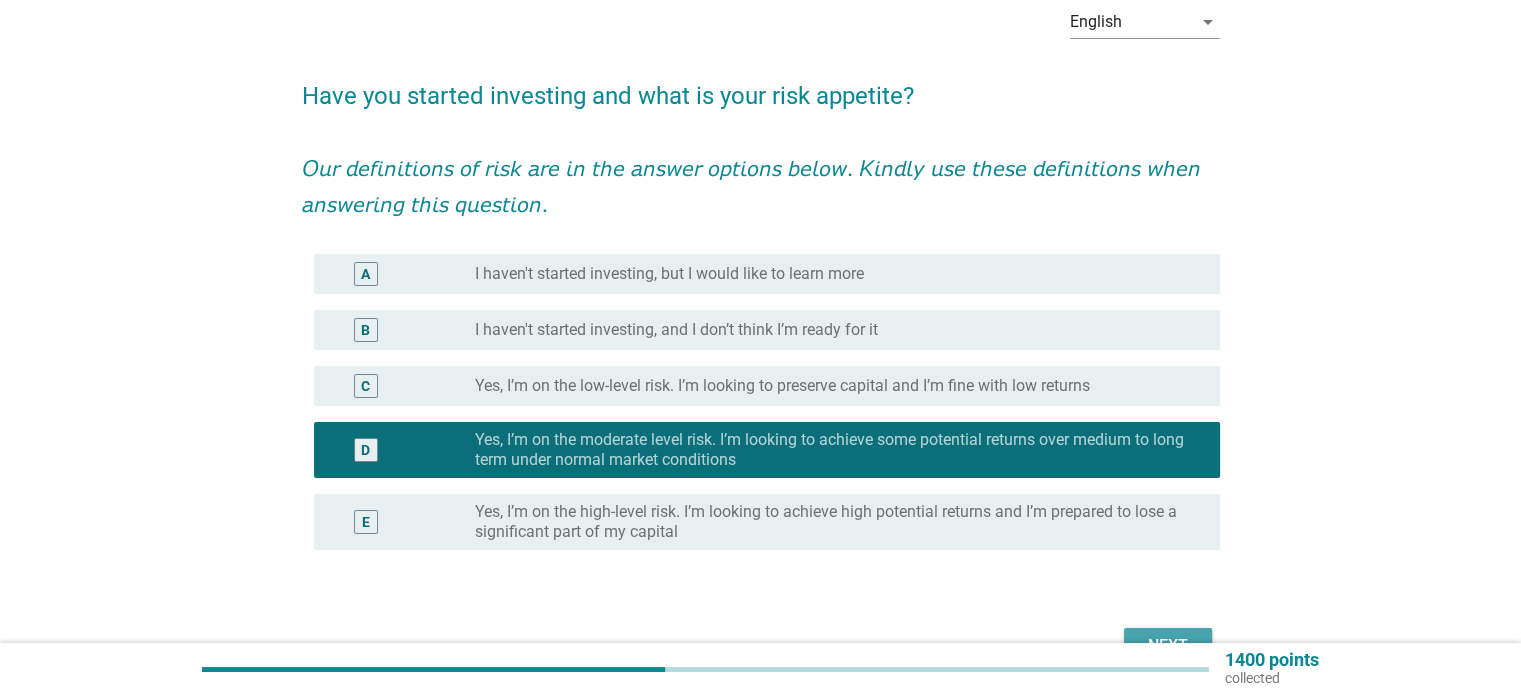 click on "Next" at bounding box center (1168, 646) 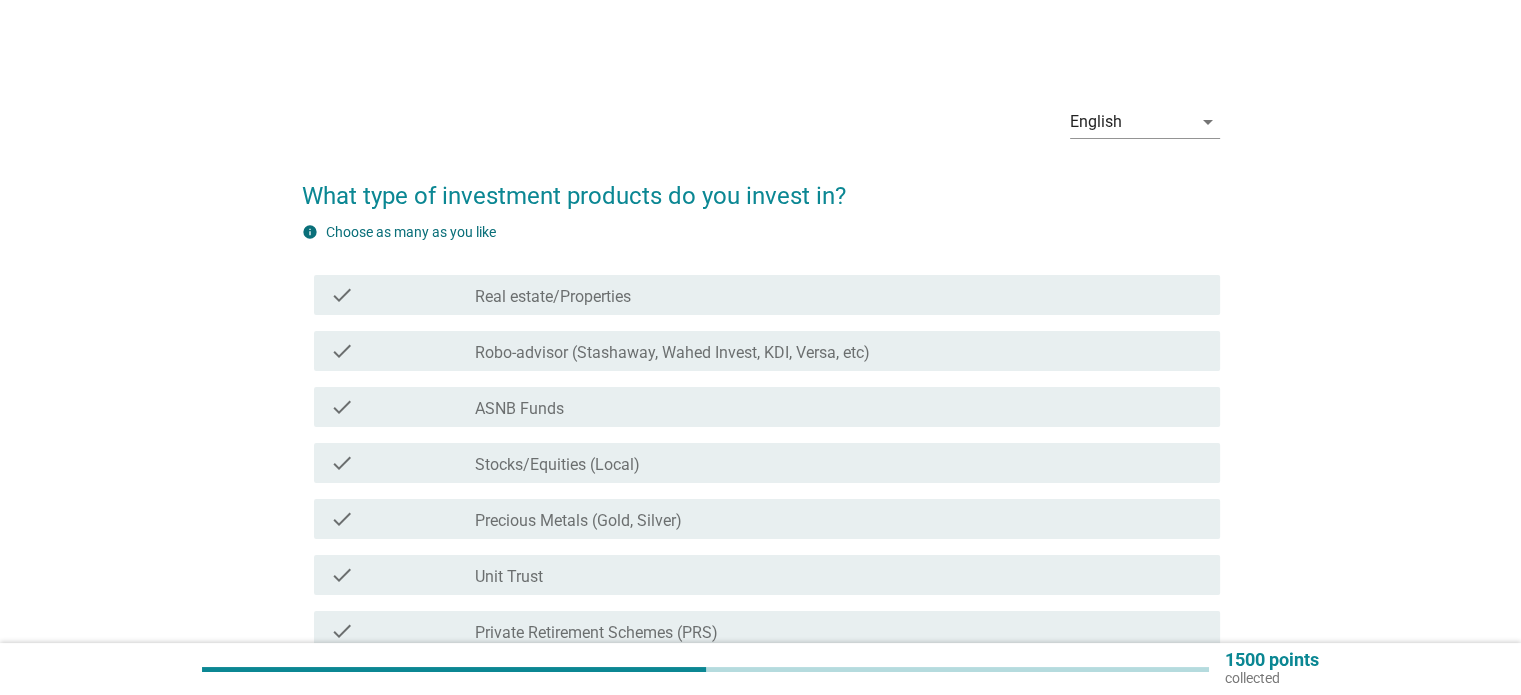 scroll, scrollTop: 100, scrollLeft: 0, axis: vertical 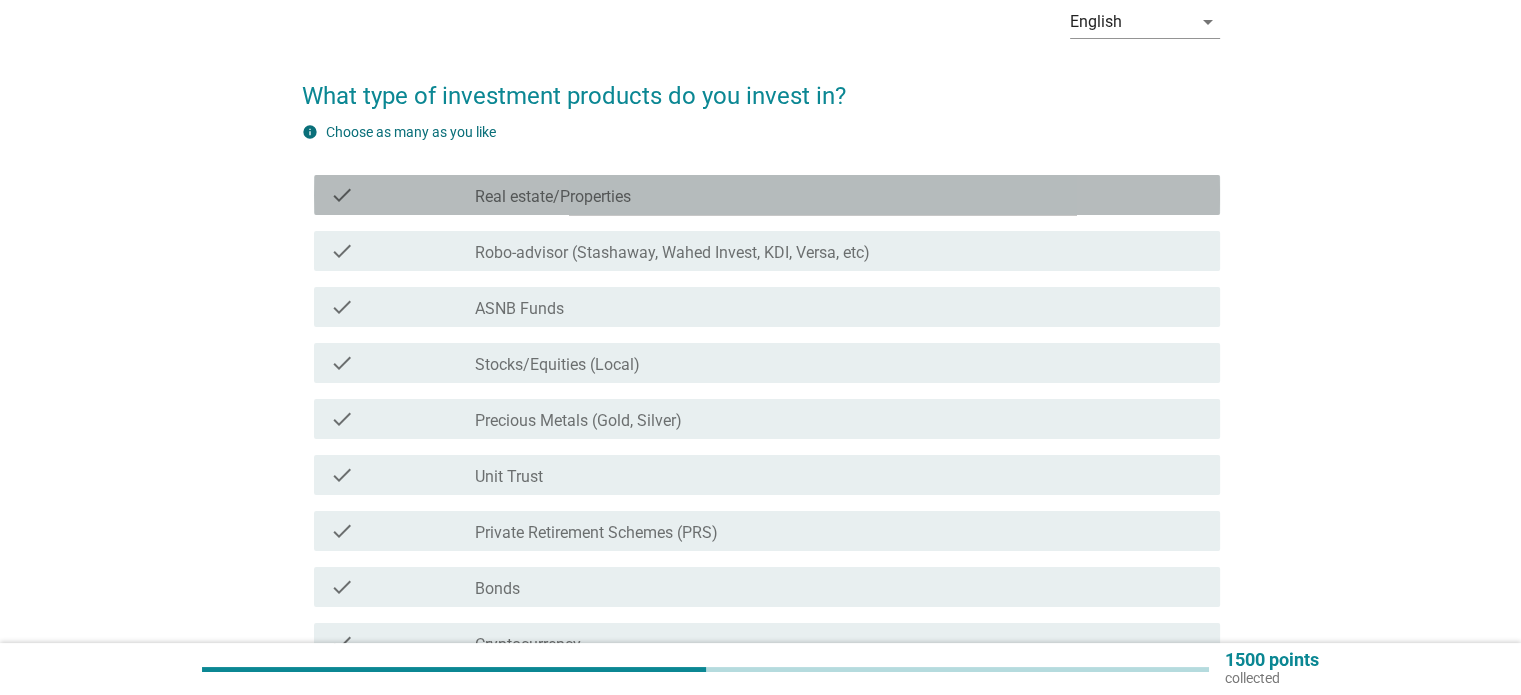 click on "check_box_outline_blank Real estate/Properties" at bounding box center (839, 195) 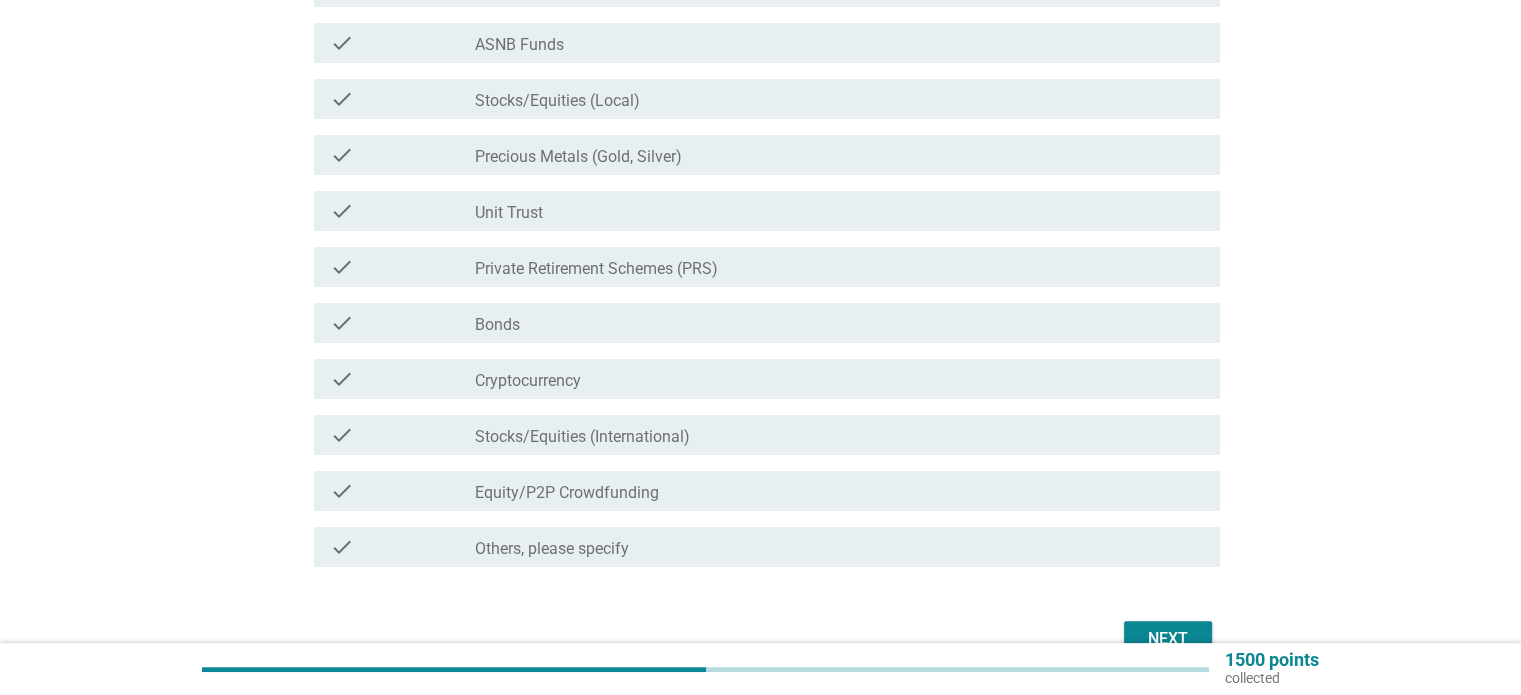 scroll, scrollTop: 400, scrollLeft: 0, axis: vertical 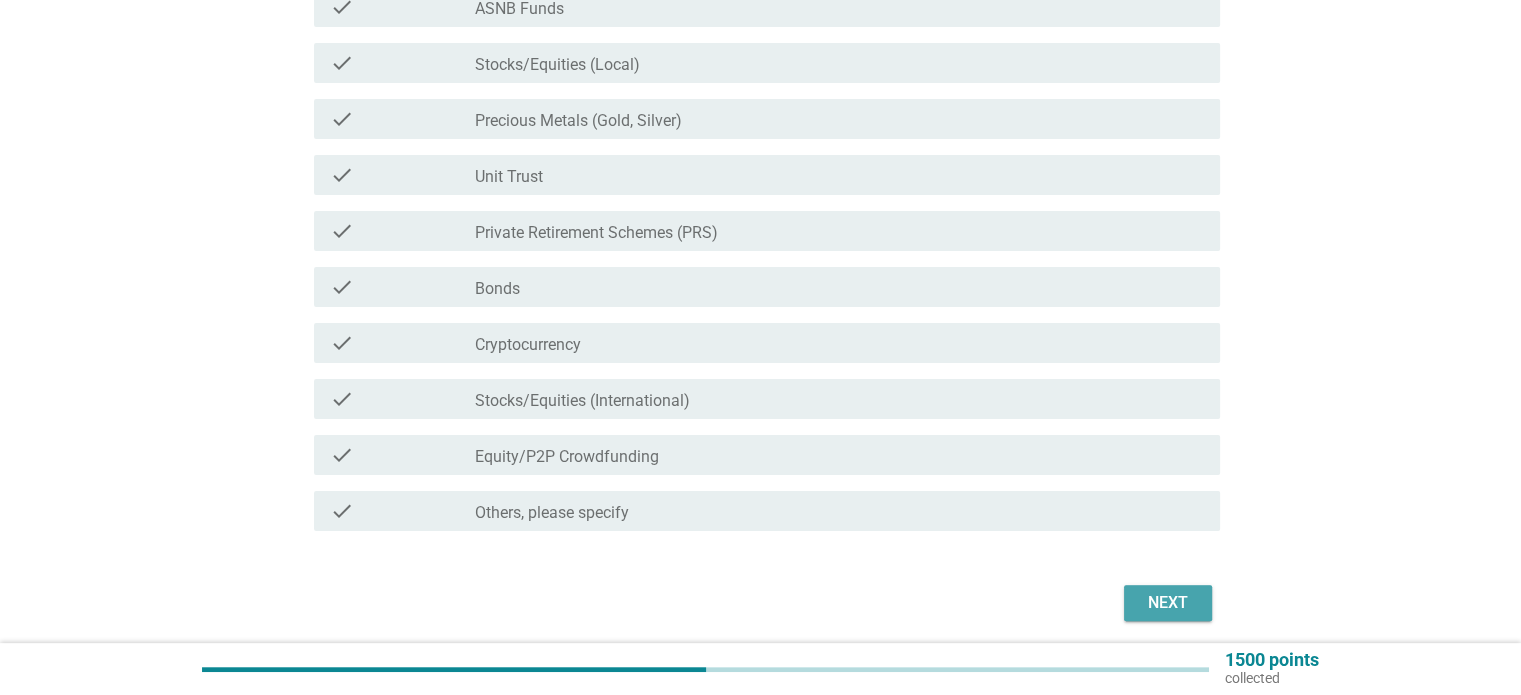 click on "Next" at bounding box center (1168, 603) 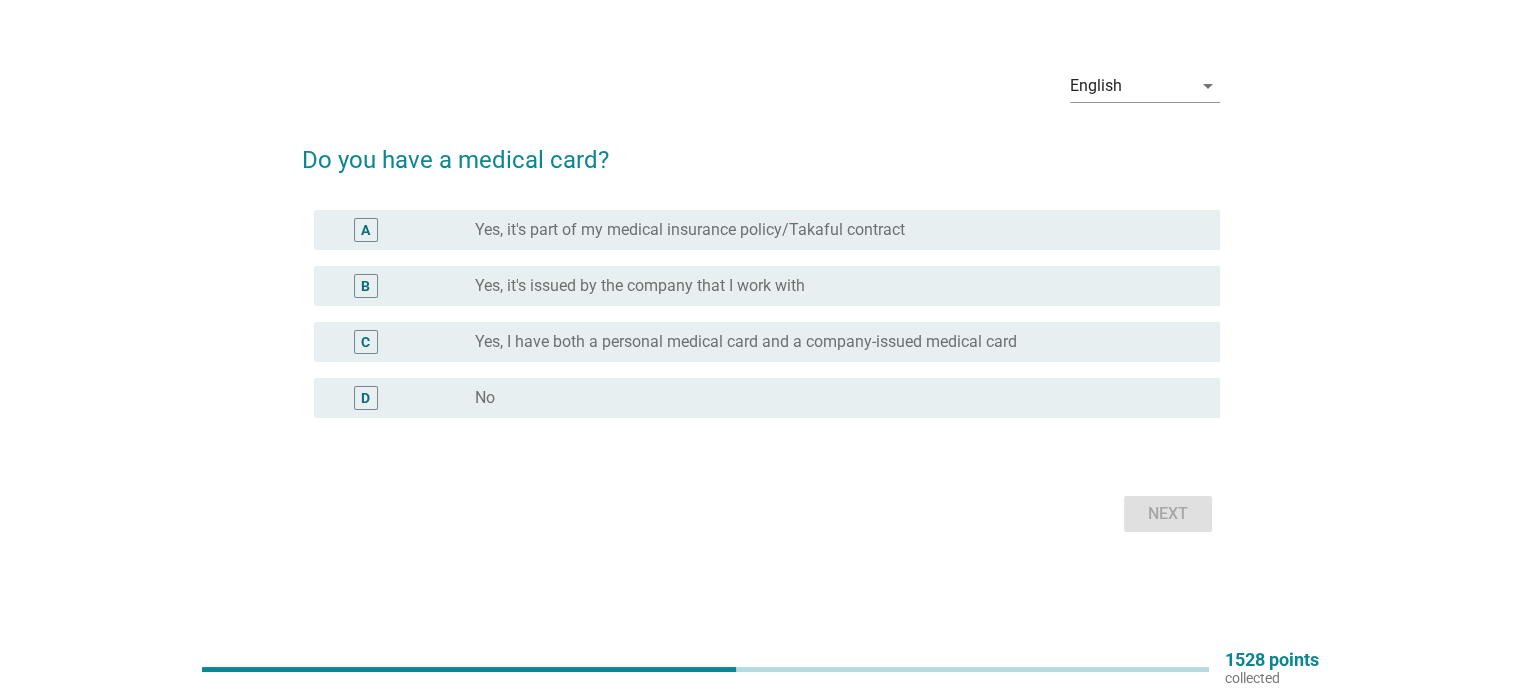 scroll, scrollTop: 0, scrollLeft: 0, axis: both 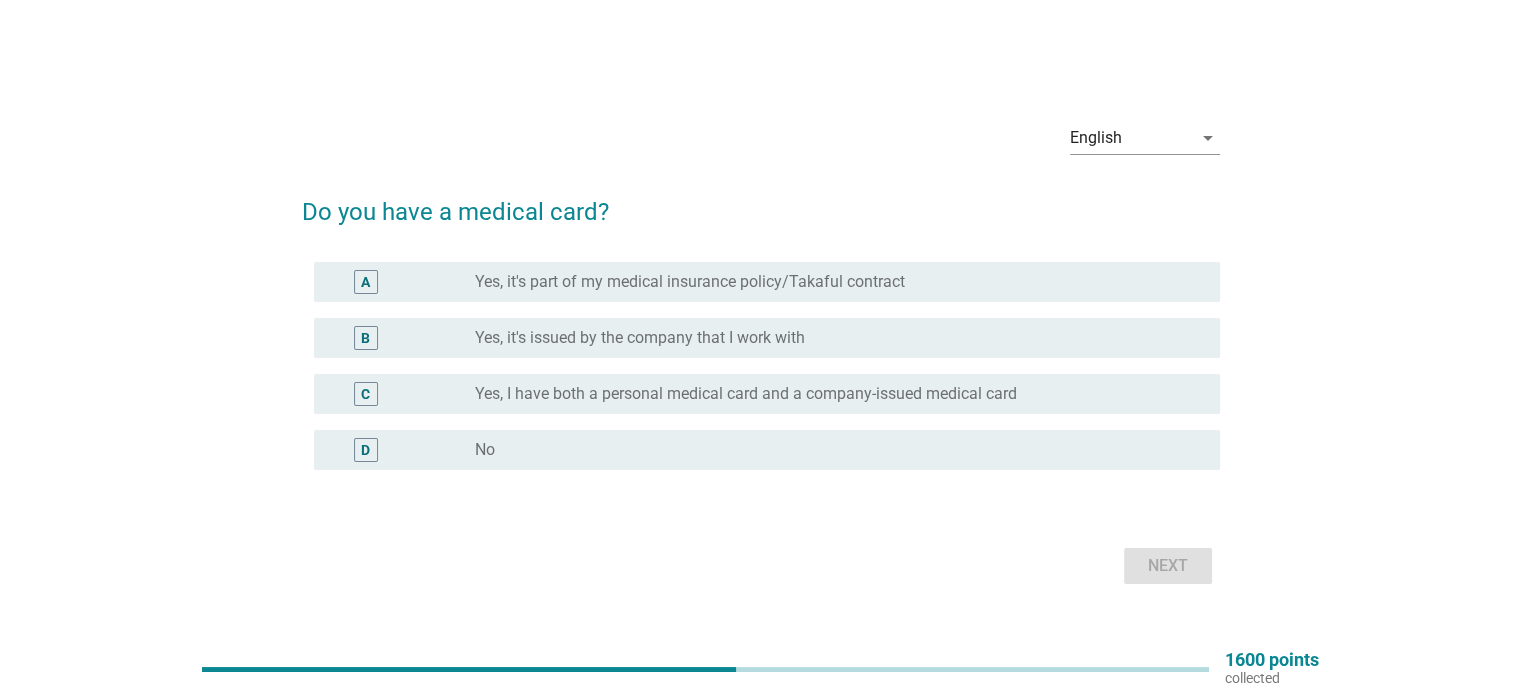click on "Yes, it's part of my medical insurance policy/Takaful contract" at bounding box center [690, 282] 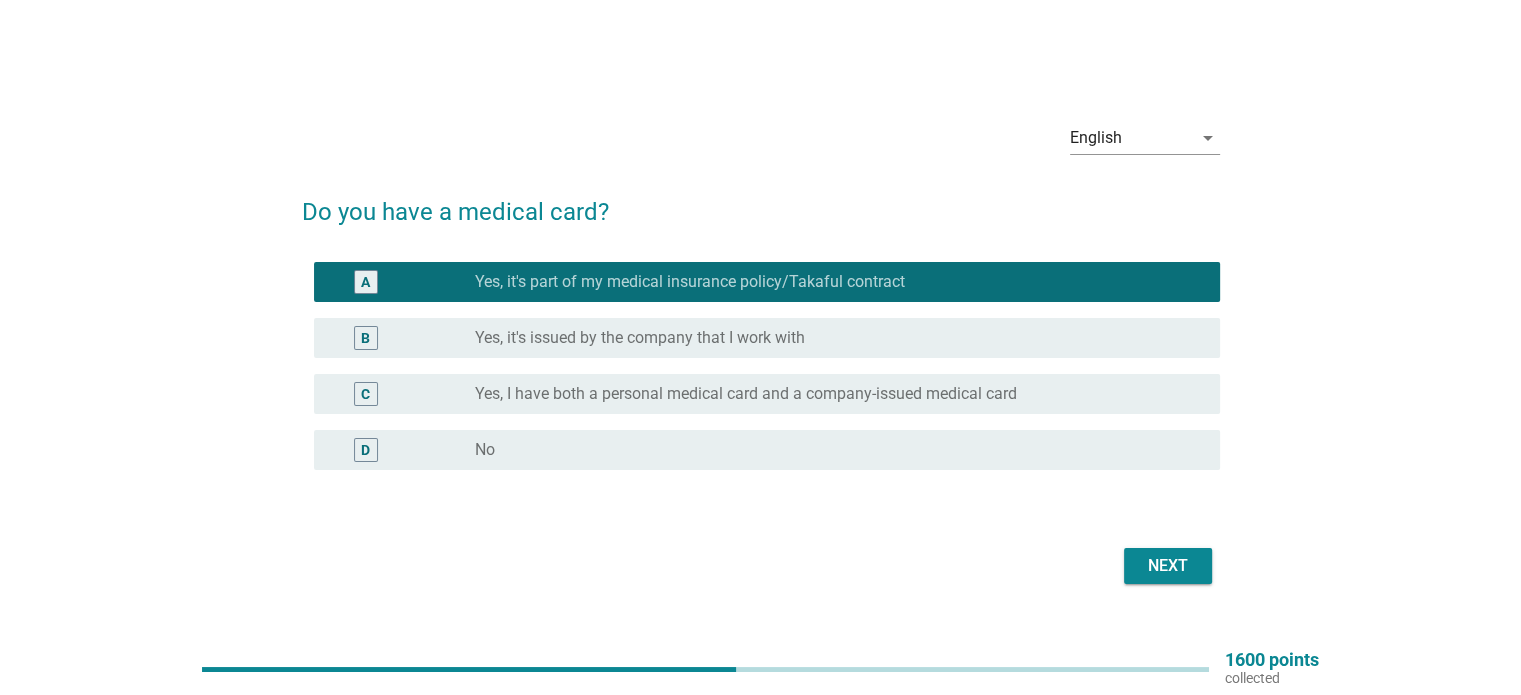 click on "Next" at bounding box center [1168, 566] 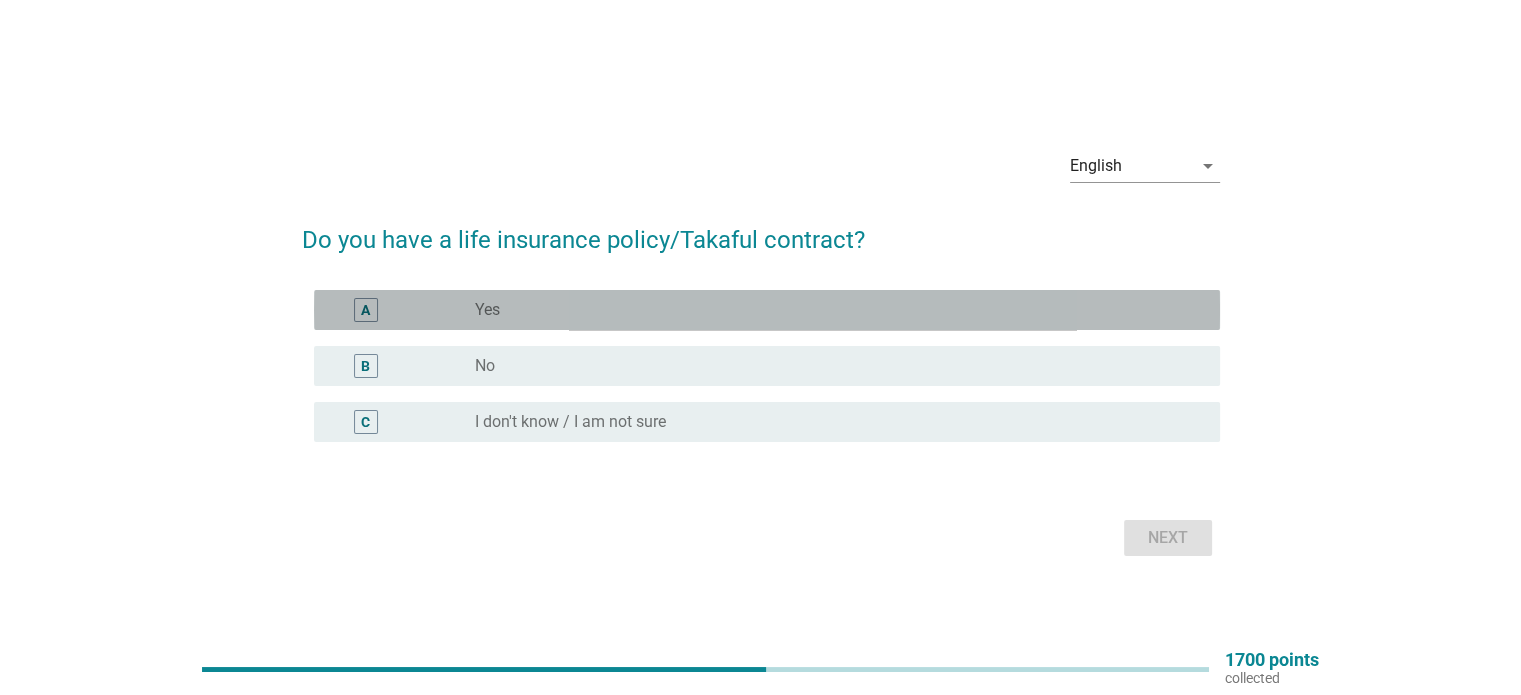 click on "radio_button_unchecked Yes" at bounding box center (831, 310) 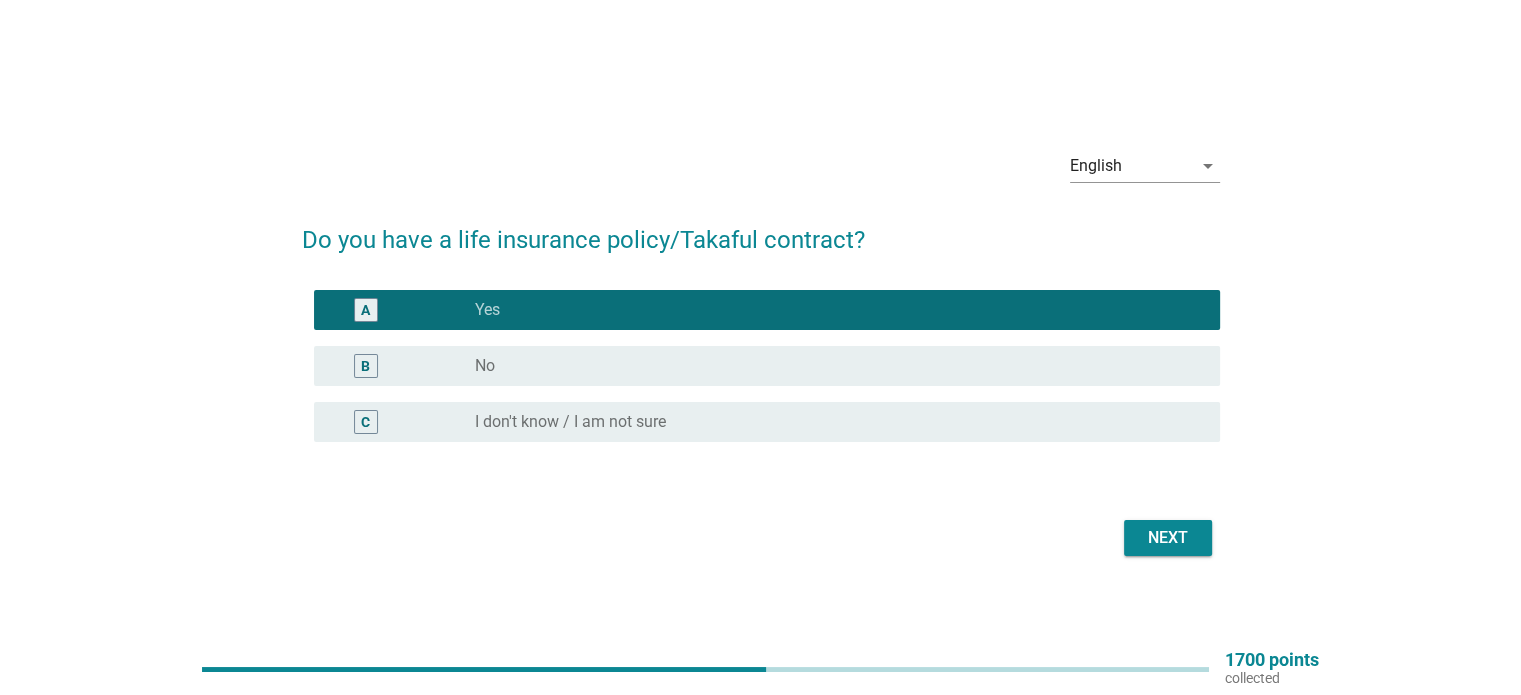 click on "Next" at bounding box center [1168, 538] 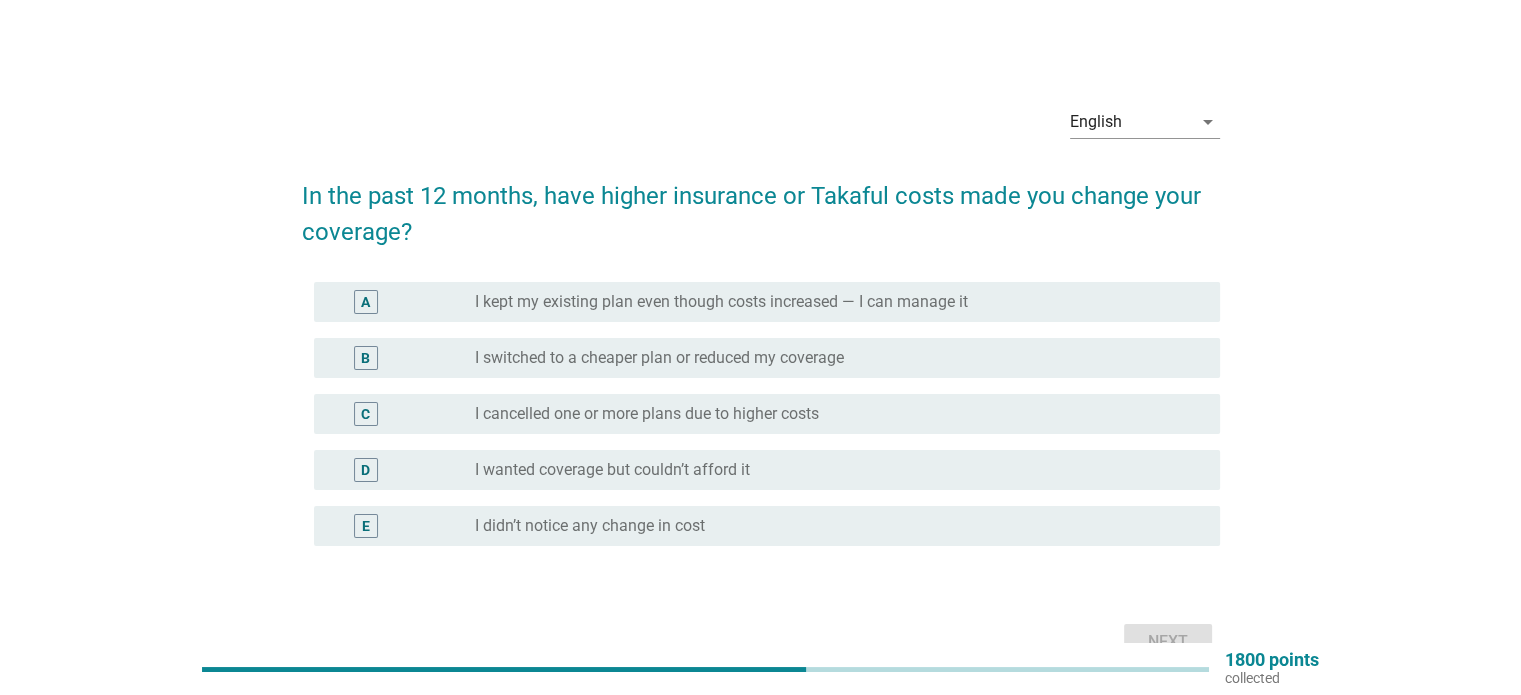 click on "I kept my existing plan even though costs increased — I can manage it" at bounding box center (721, 302) 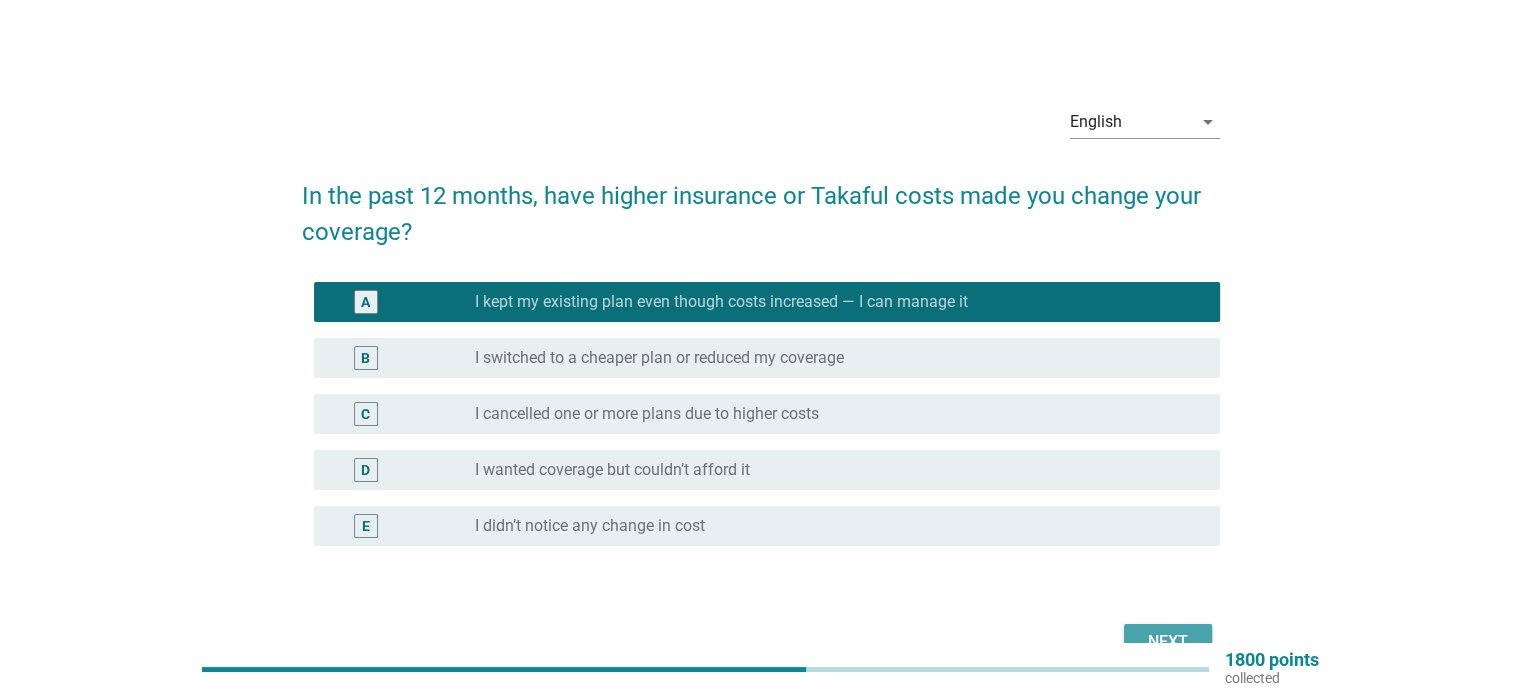 click on "Next" at bounding box center (1168, 642) 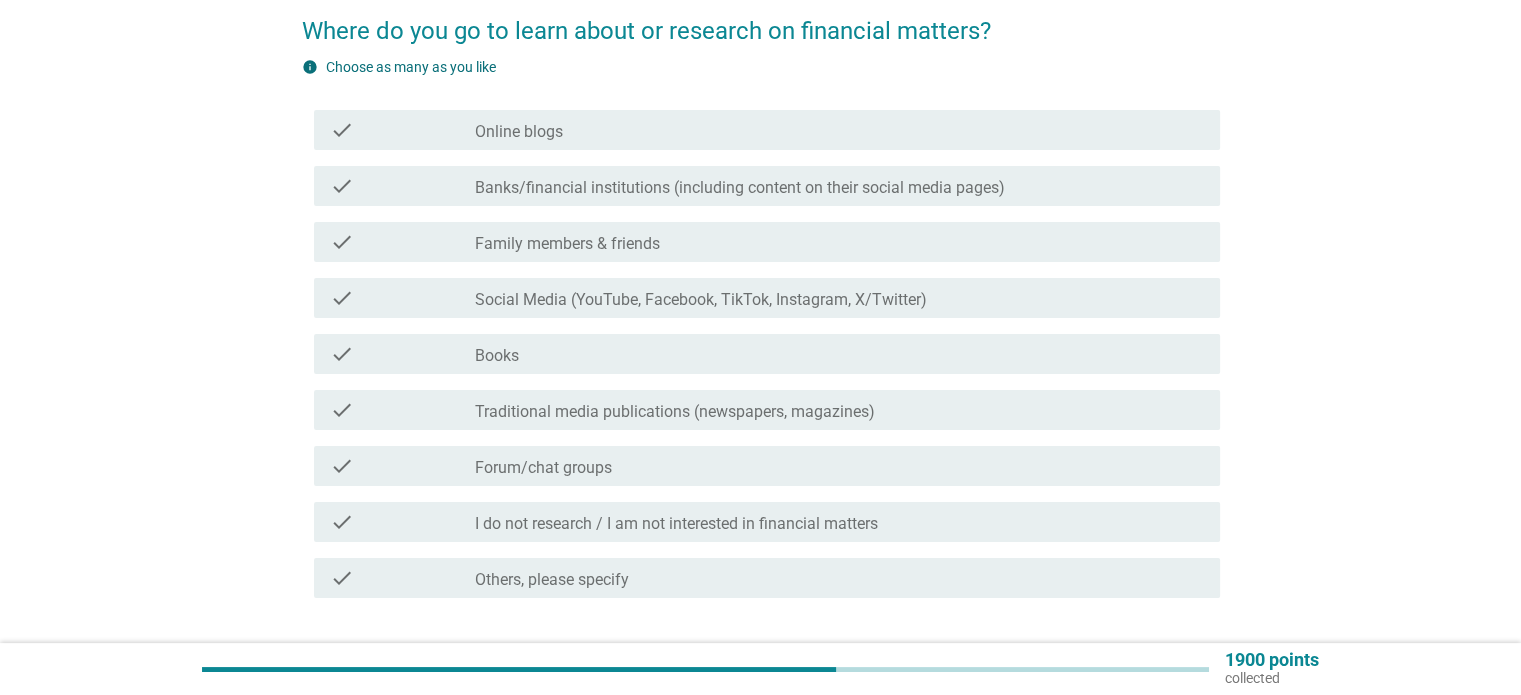 scroll, scrollTop: 200, scrollLeft: 0, axis: vertical 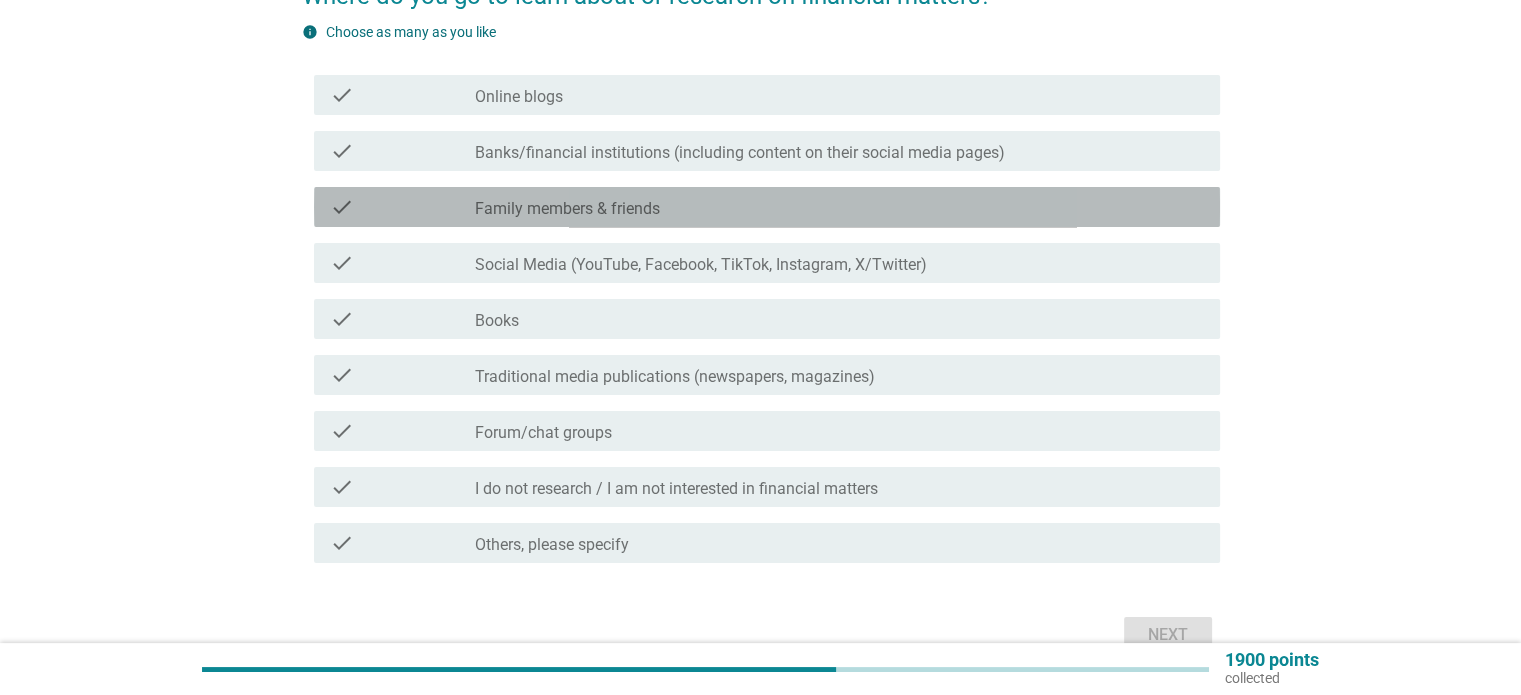 click on "Family members & friends" at bounding box center (567, 209) 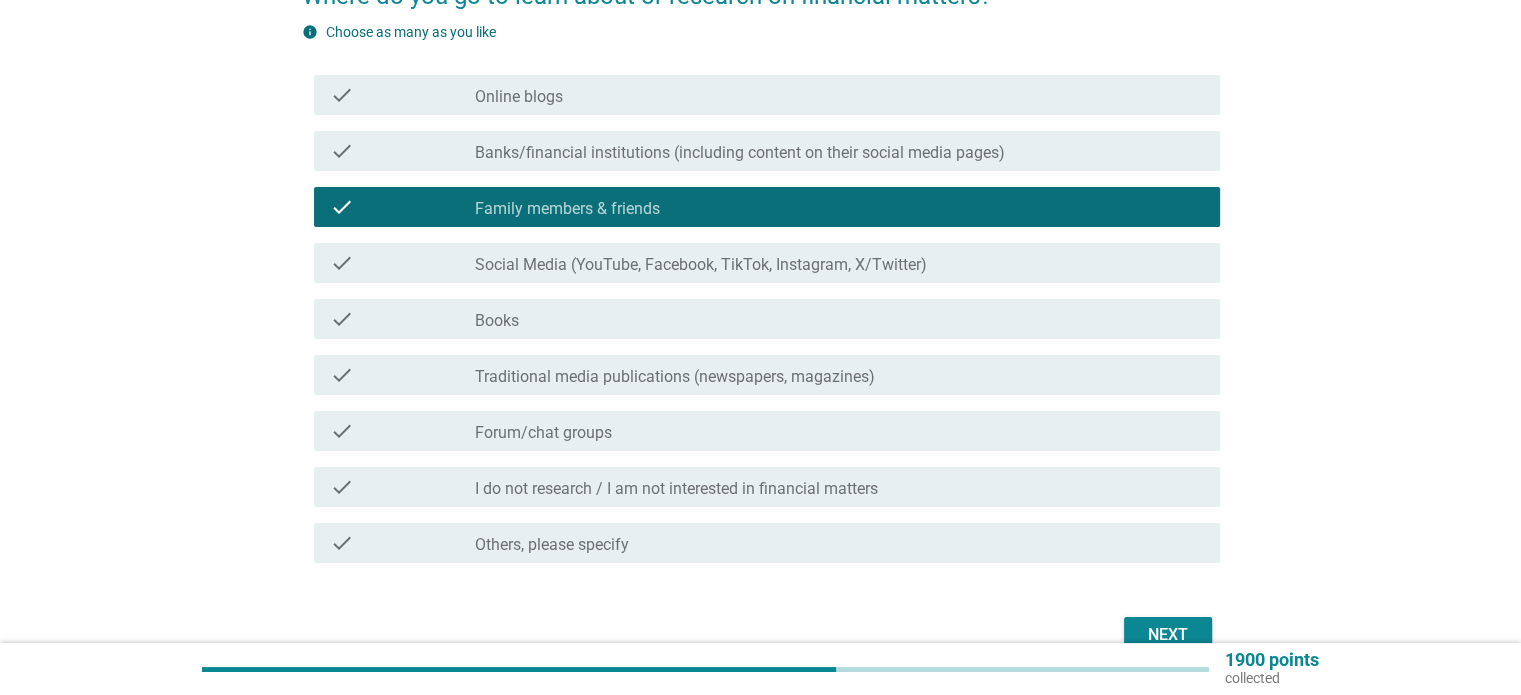 click on "check_box_outline_blank Online blogs" at bounding box center [839, 95] 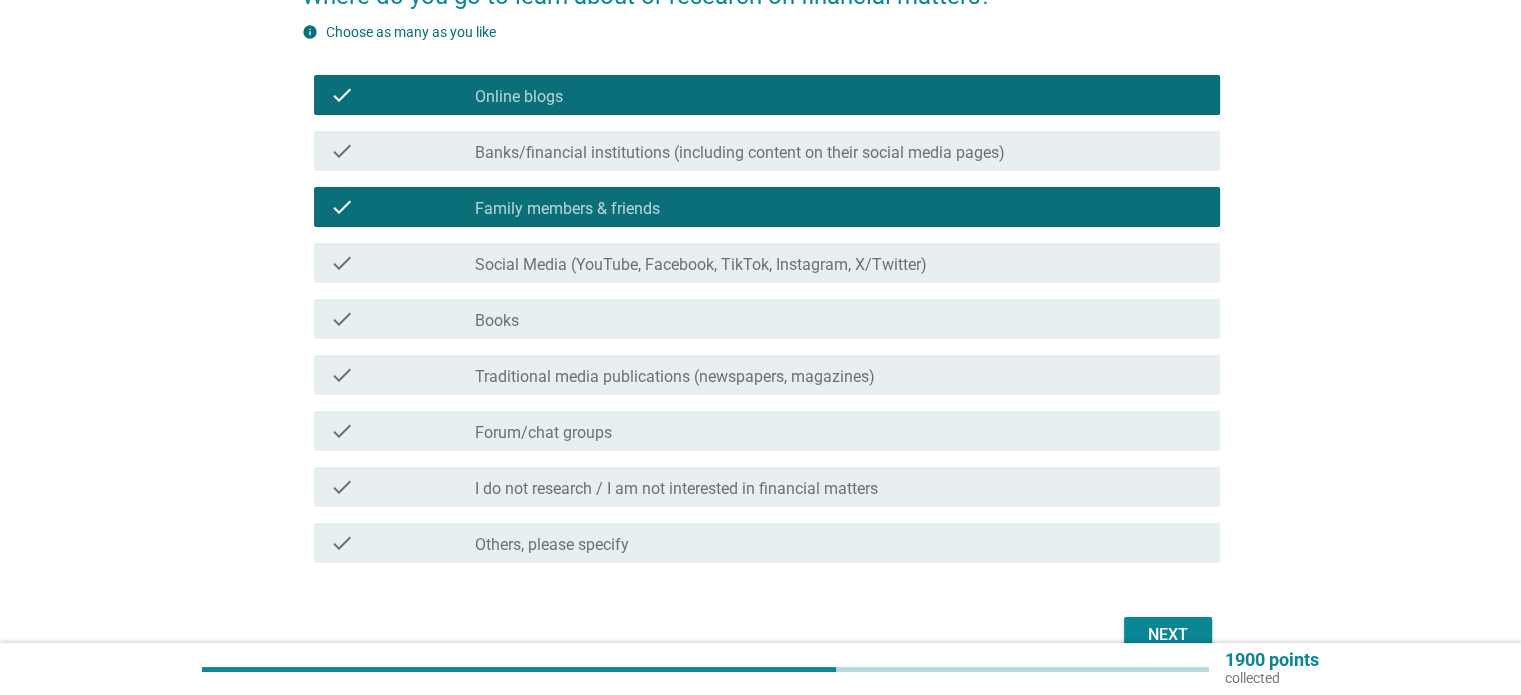 click on "Social Media (YouTube, Facebook, TikTok, Instagram, X/Twitter)" at bounding box center [701, 265] 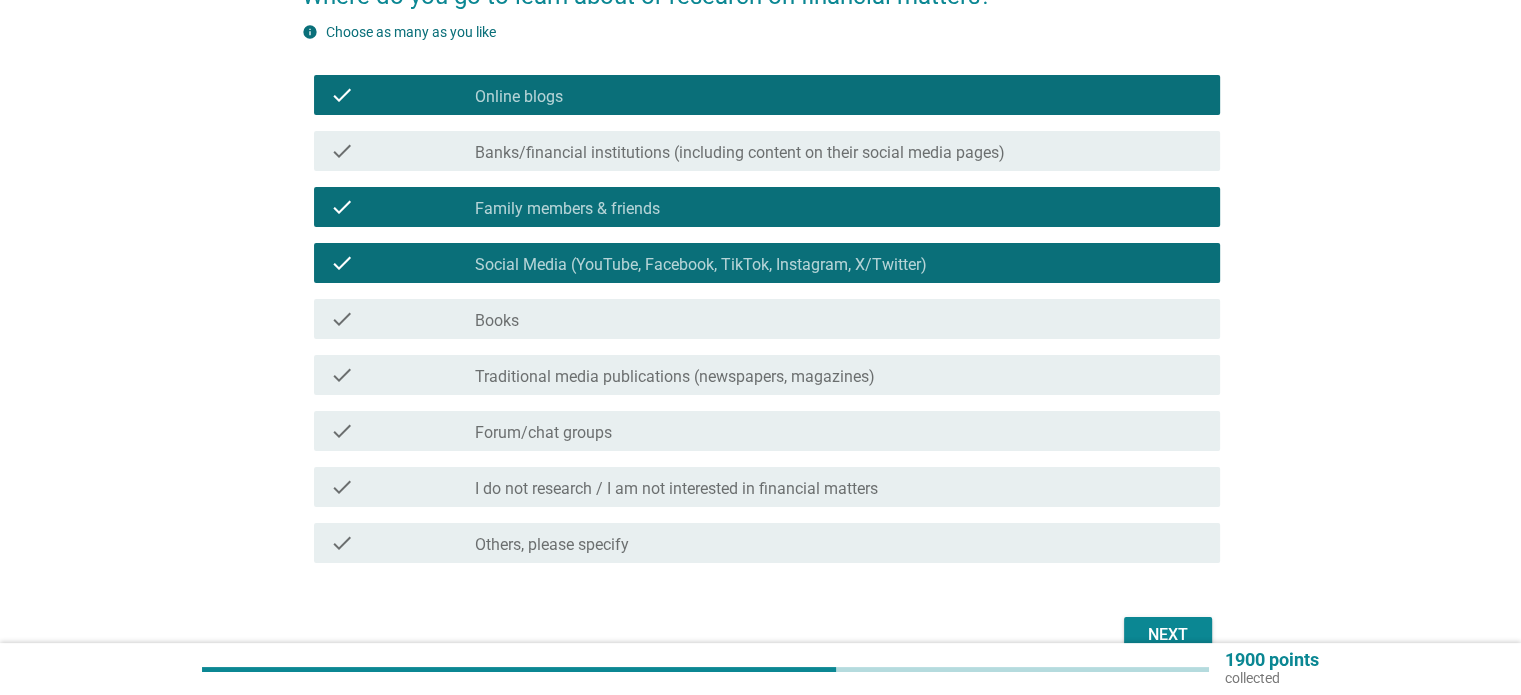 click on "Next" at bounding box center (1168, 635) 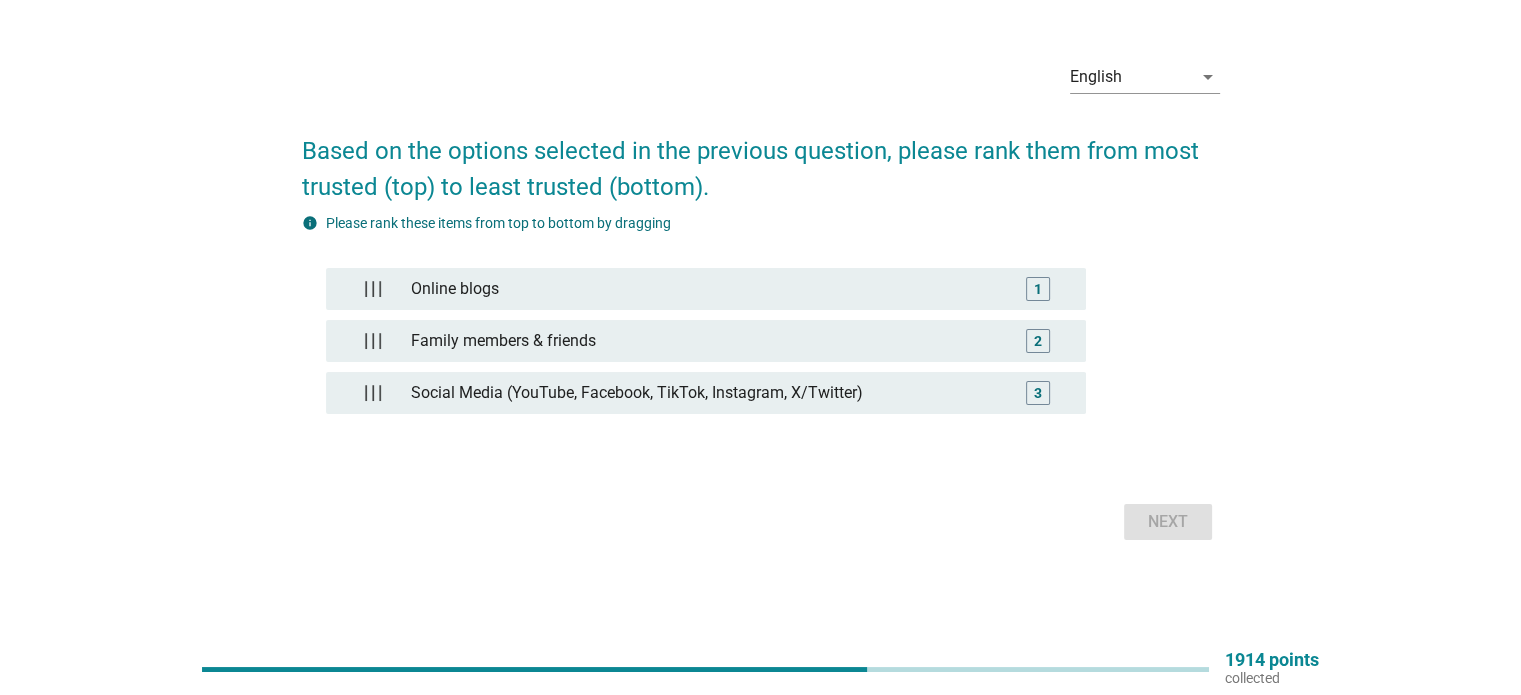 scroll, scrollTop: 0, scrollLeft: 0, axis: both 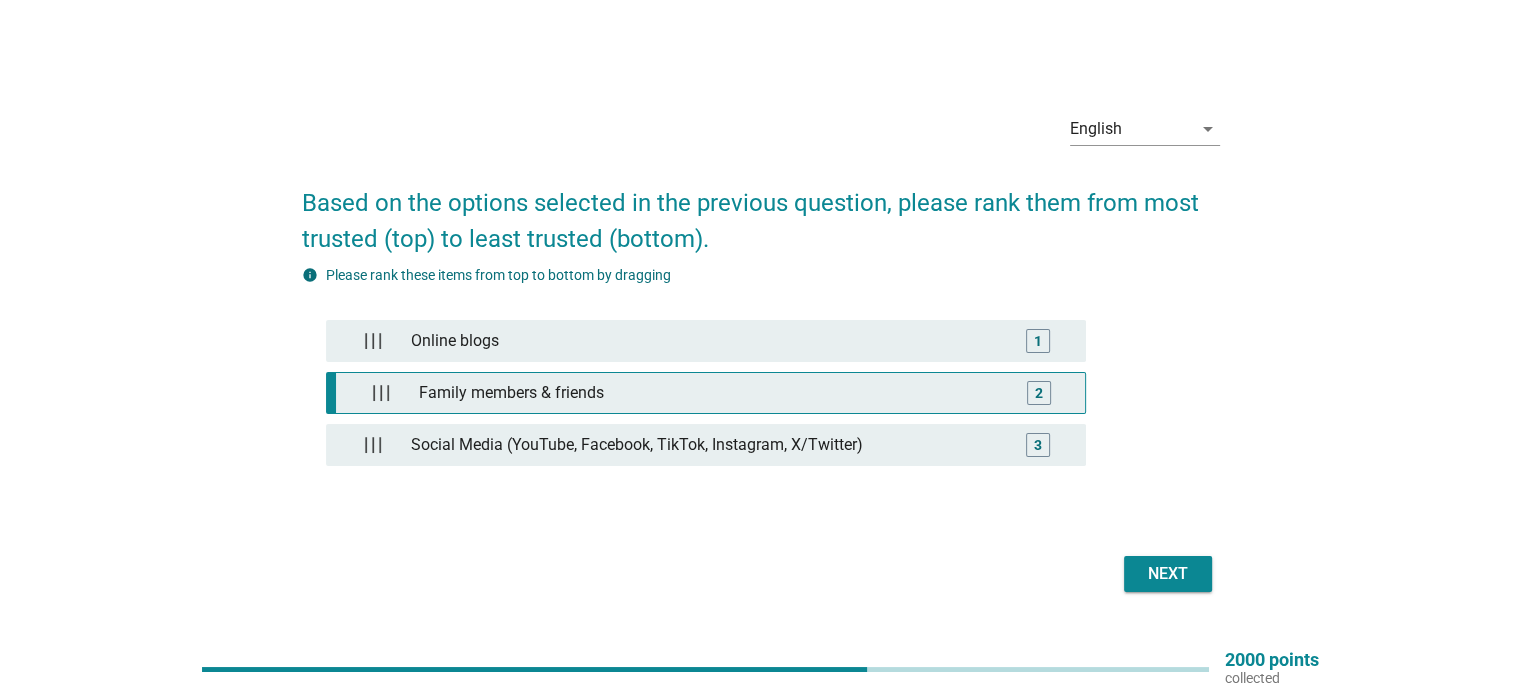 type 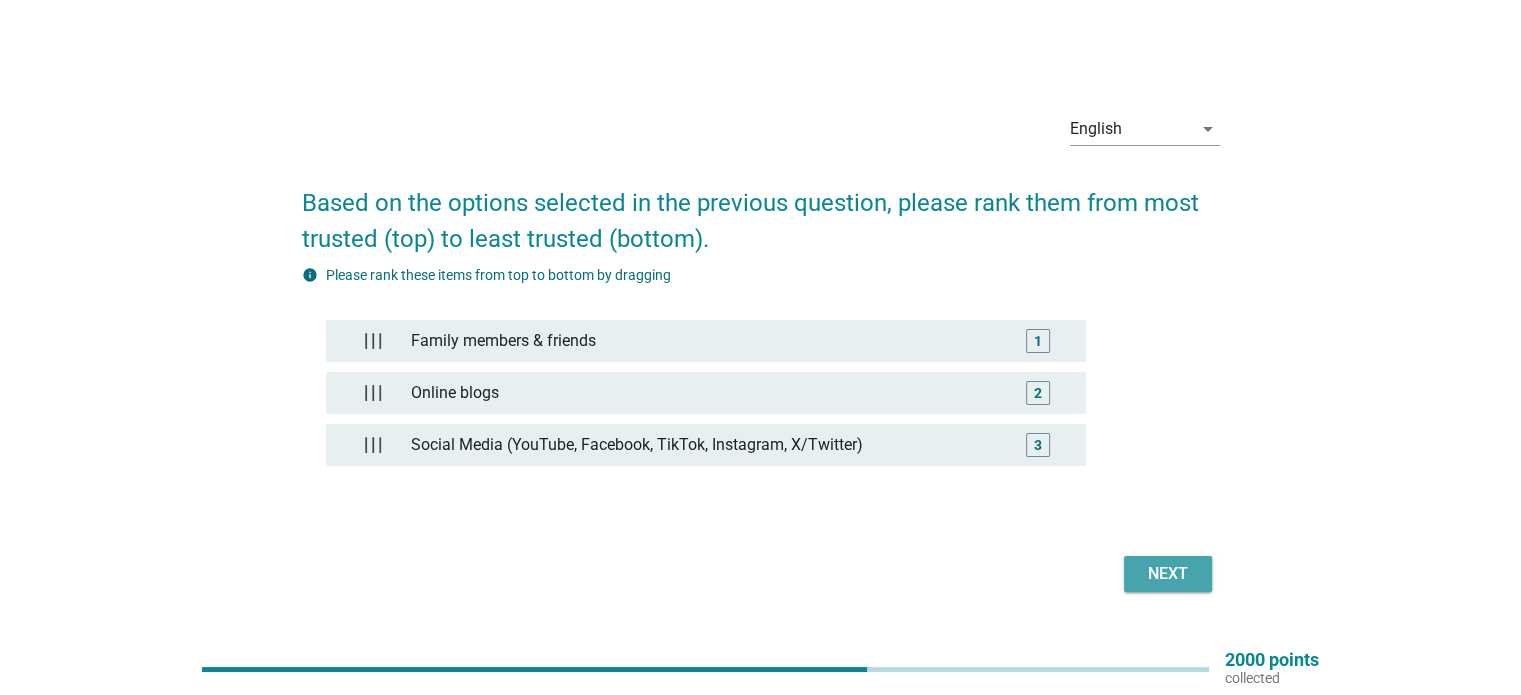 click on "Next" at bounding box center (1168, 574) 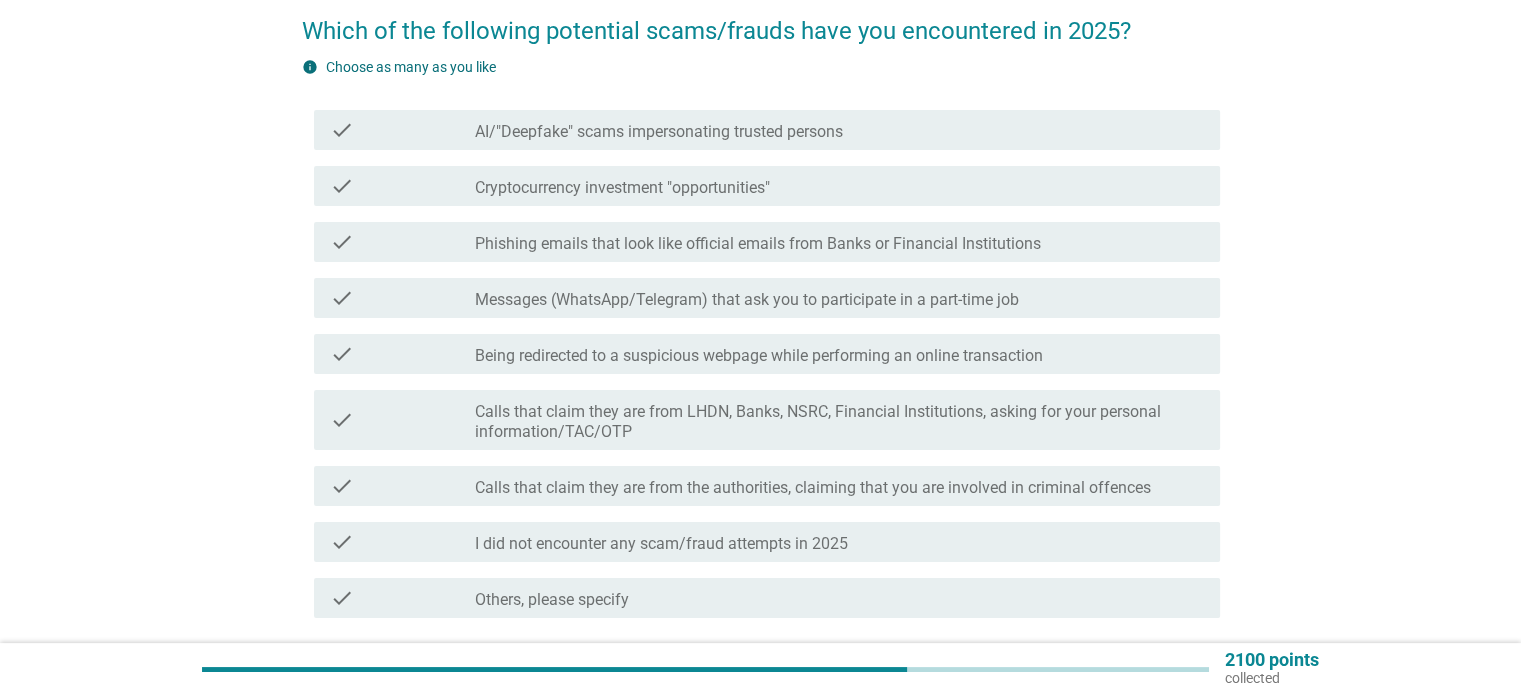 scroll, scrollTop: 200, scrollLeft: 0, axis: vertical 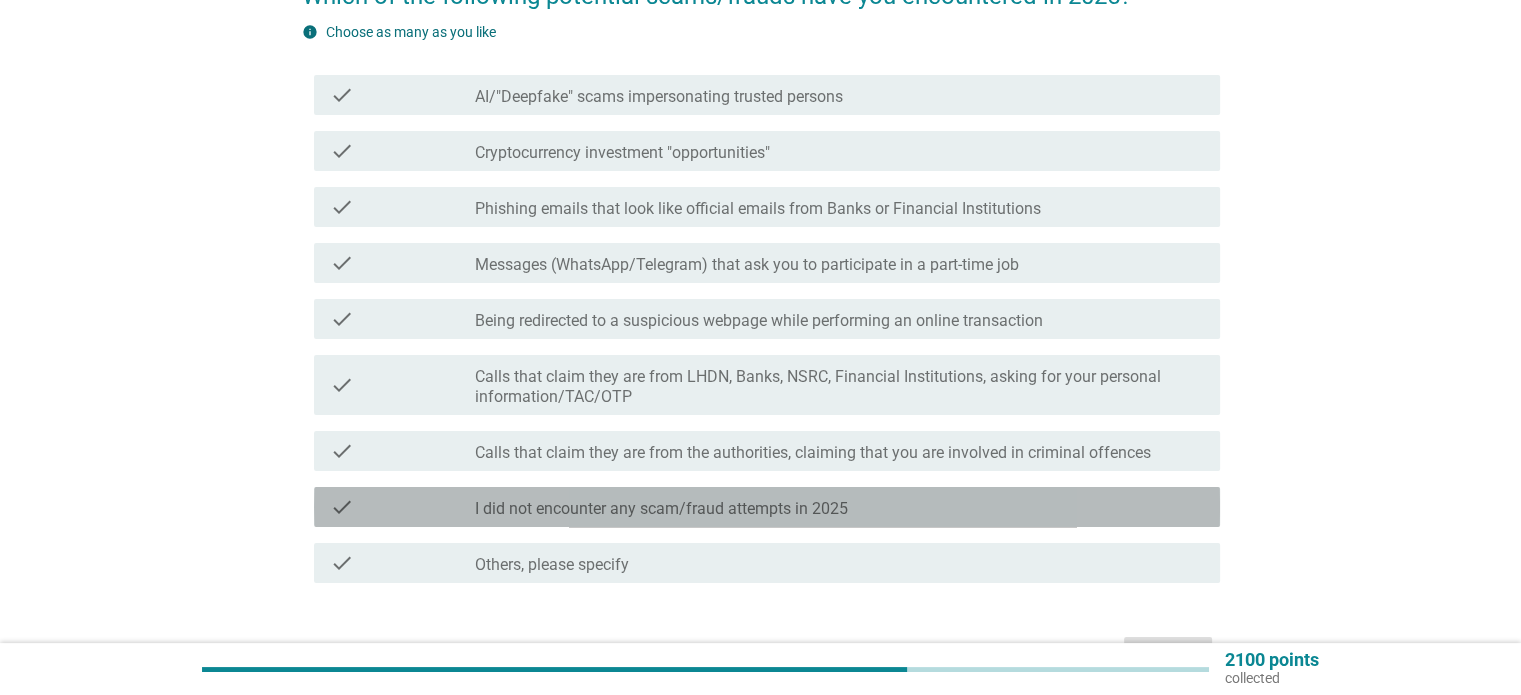 click on "check_box_outline_blank I did not encounter any scam/fraud attempts in 2025" at bounding box center (839, 507) 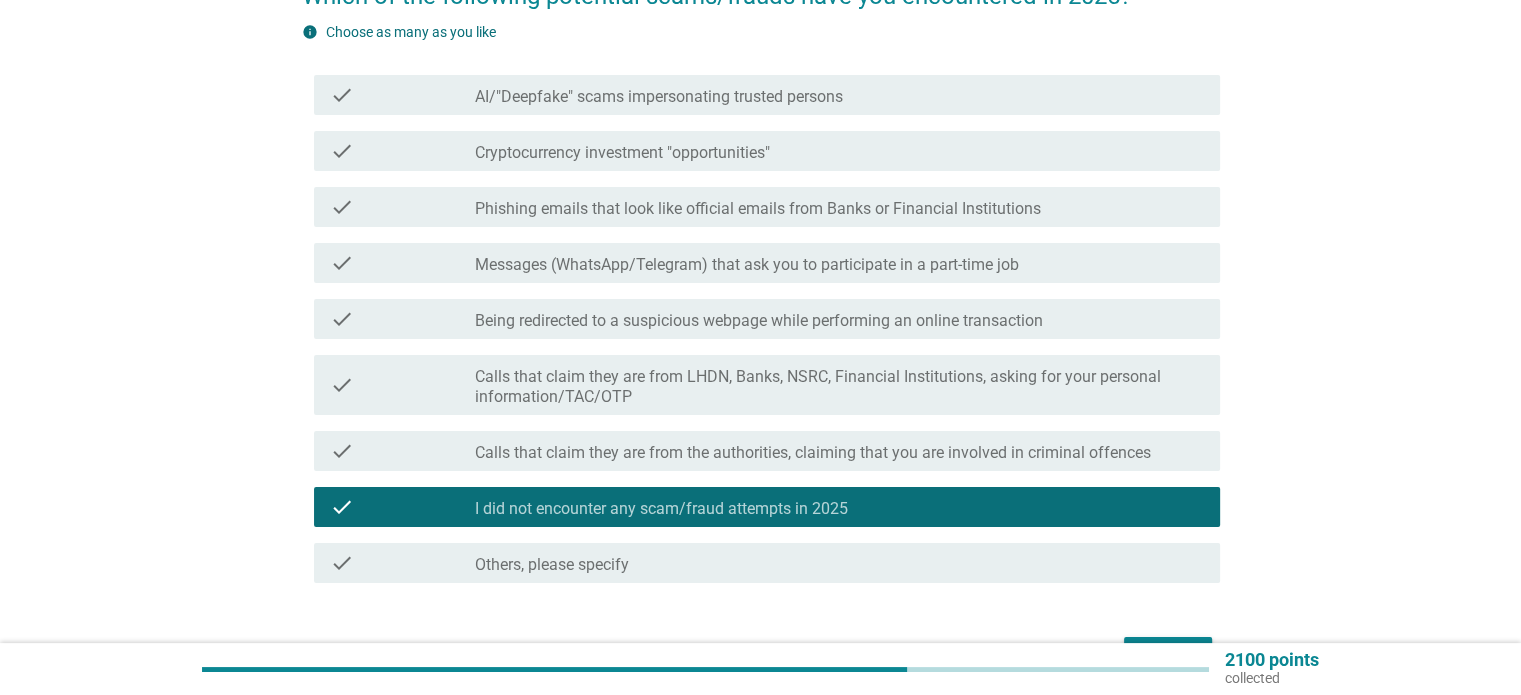 scroll, scrollTop: 300, scrollLeft: 0, axis: vertical 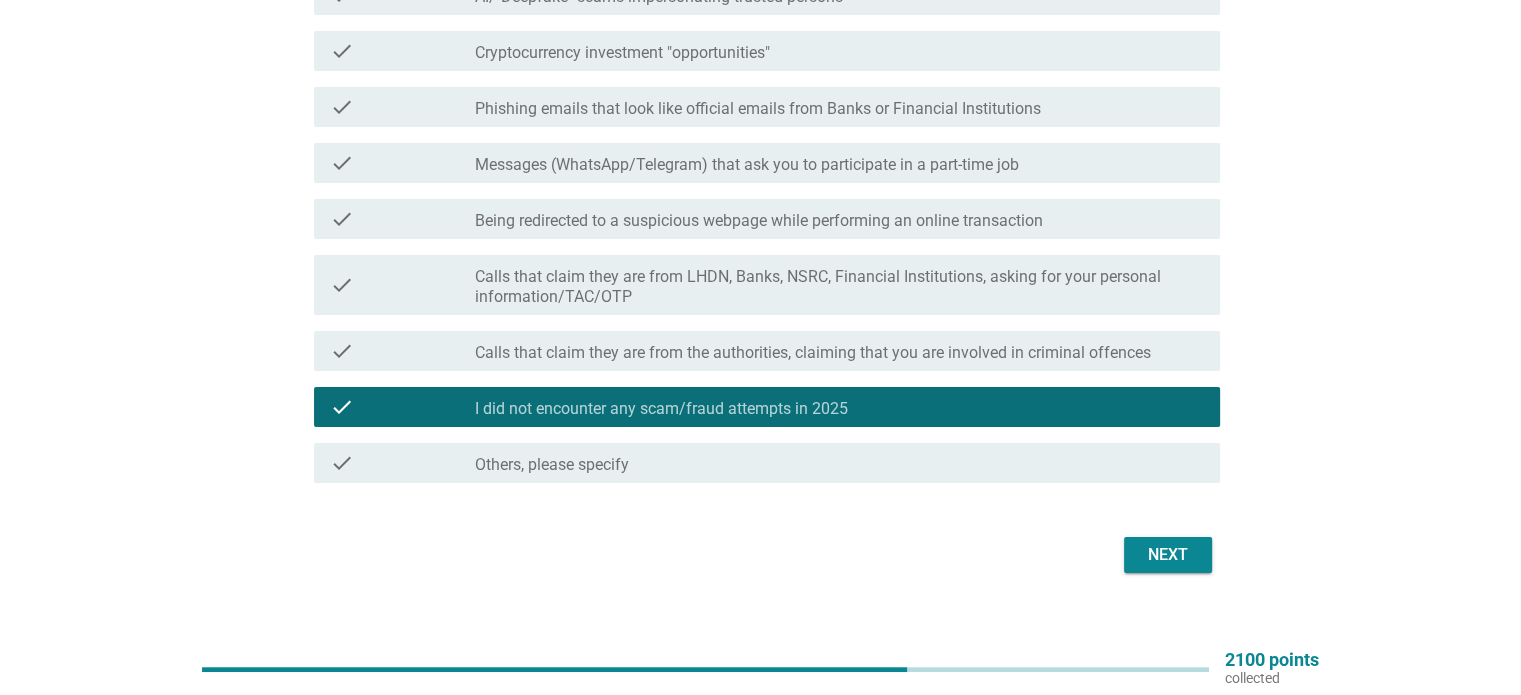 click on "Next" at bounding box center (1168, 555) 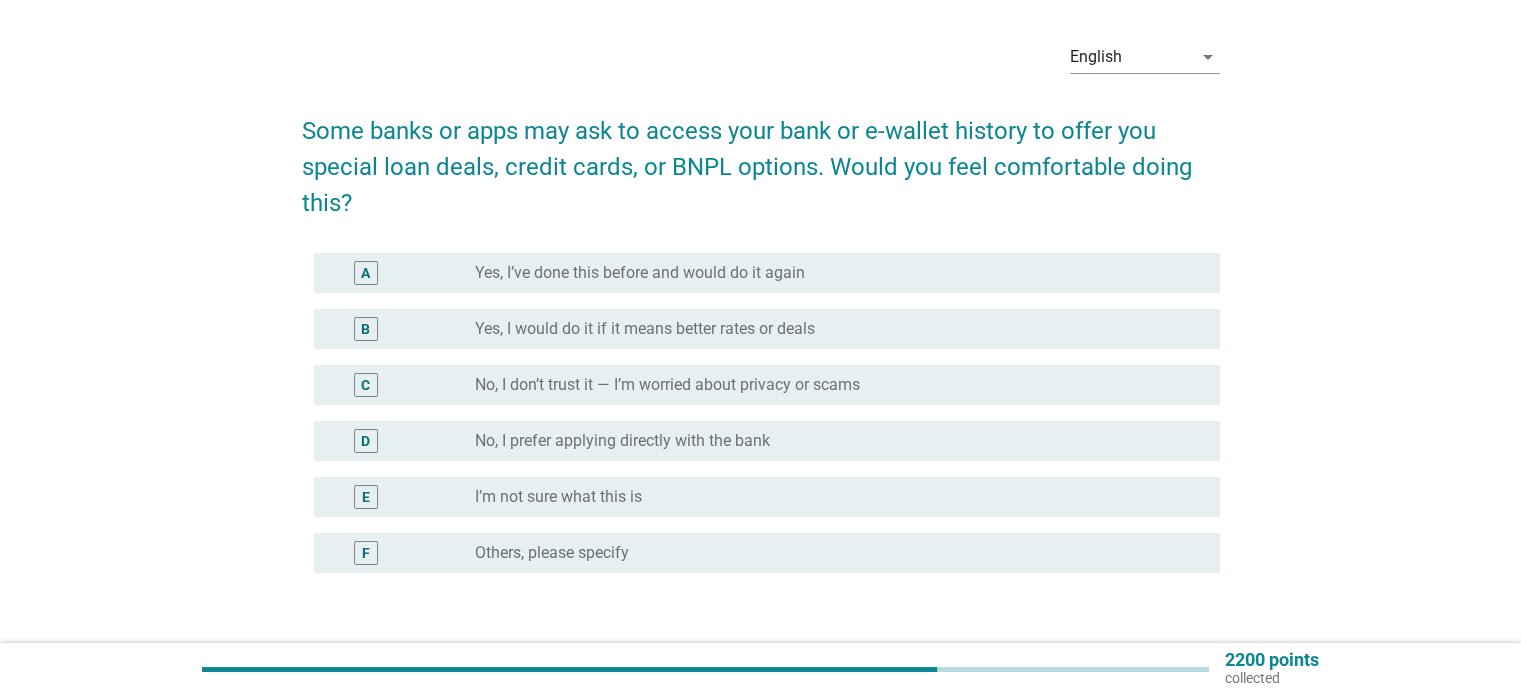 scroll, scrollTop: 100, scrollLeft: 0, axis: vertical 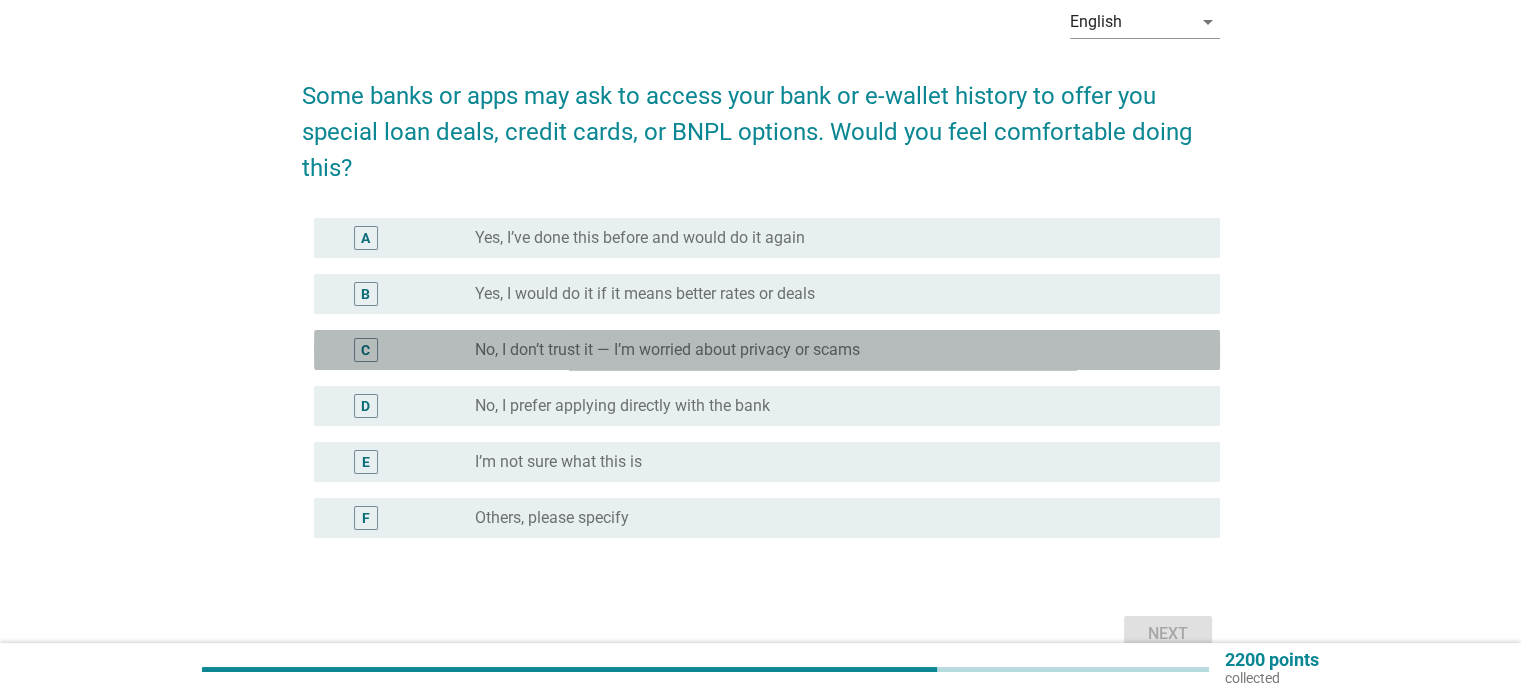 click on "No, I don’t trust it — I’m worried about privacy or scams" at bounding box center [667, 350] 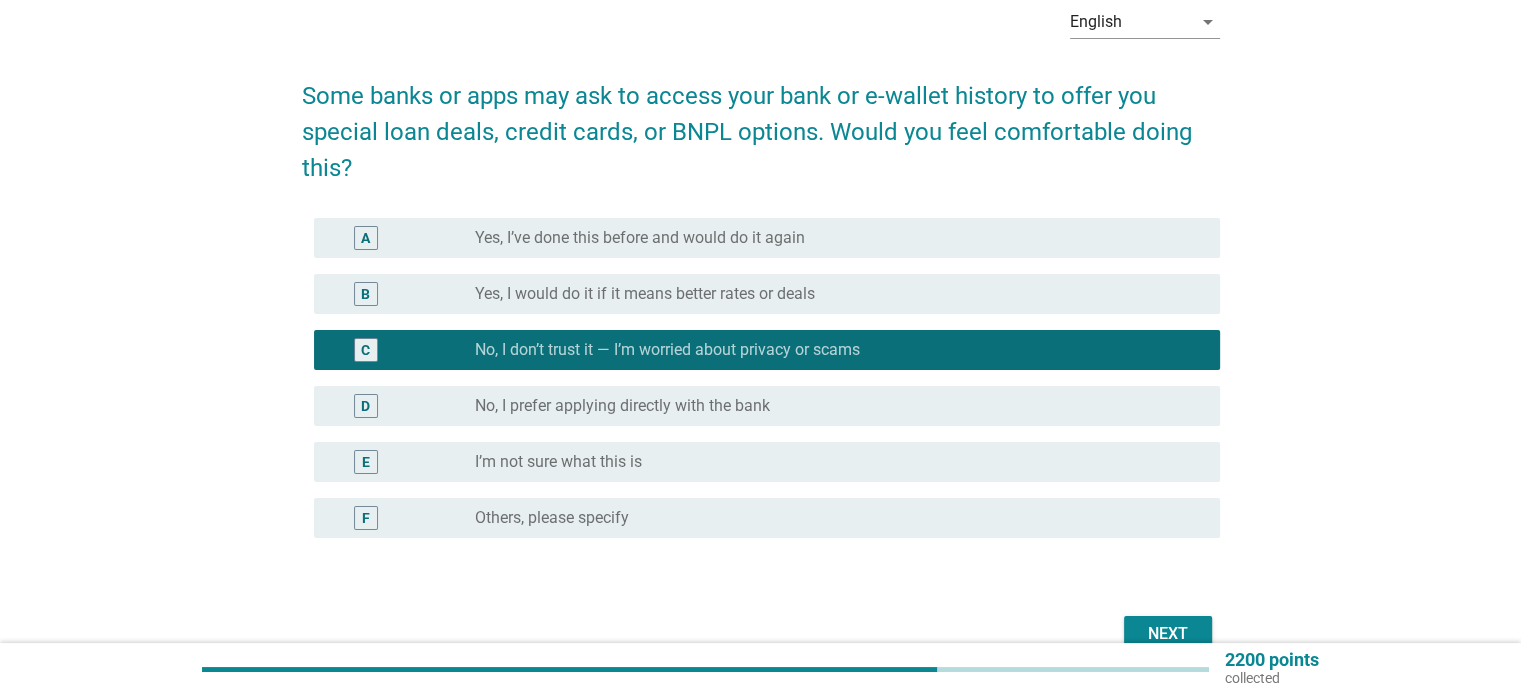 click on "Next" at bounding box center (1168, 634) 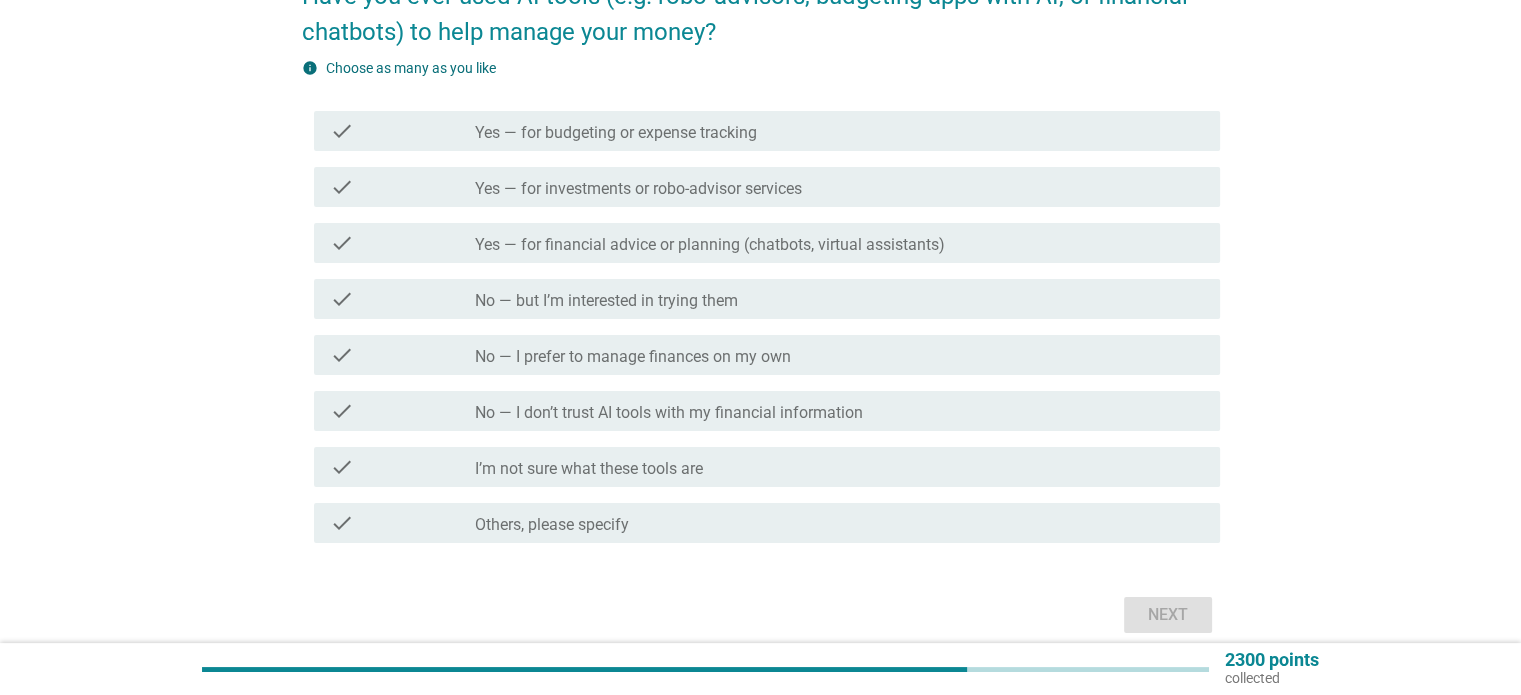scroll, scrollTop: 100, scrollLeft: 0, axis: vertical 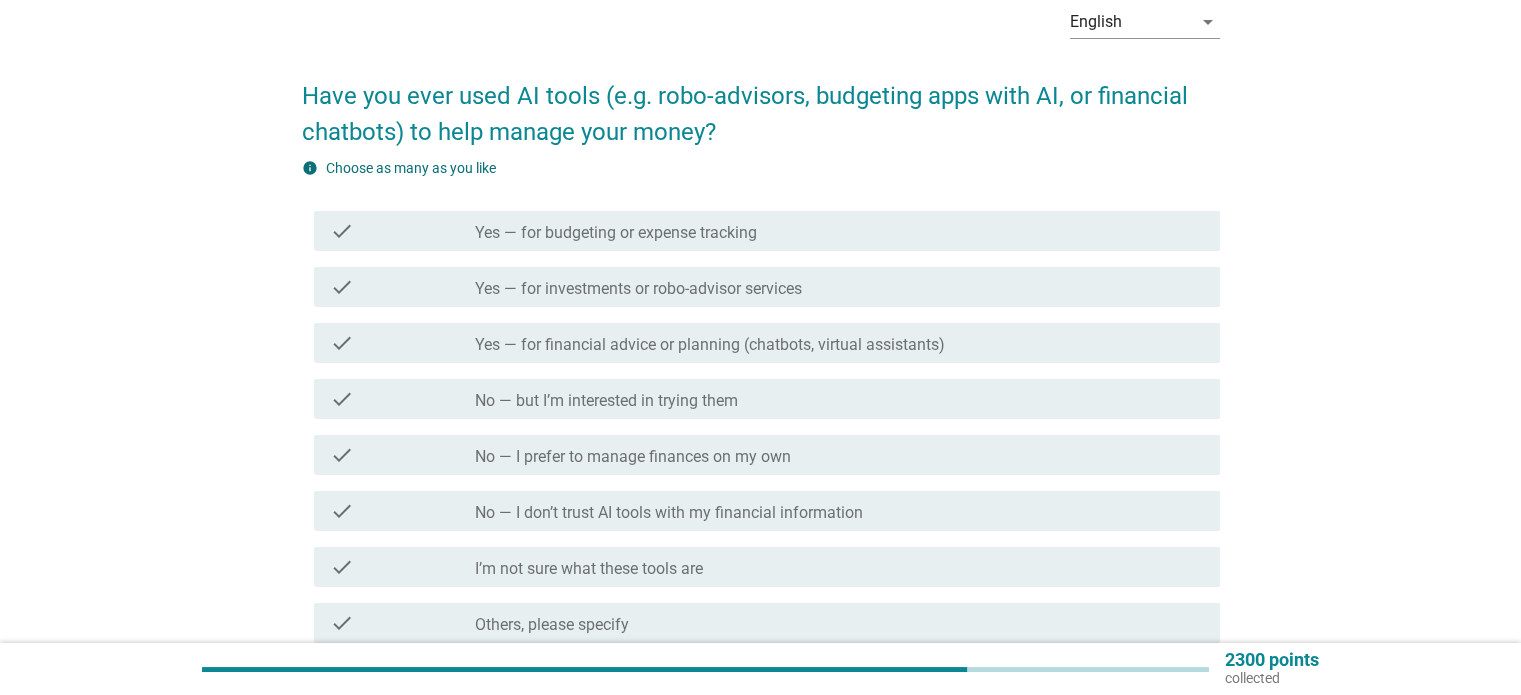 click on "check     check_box_outline_blank No — but I’m interested in trying them" at bounding box center (767, 399) 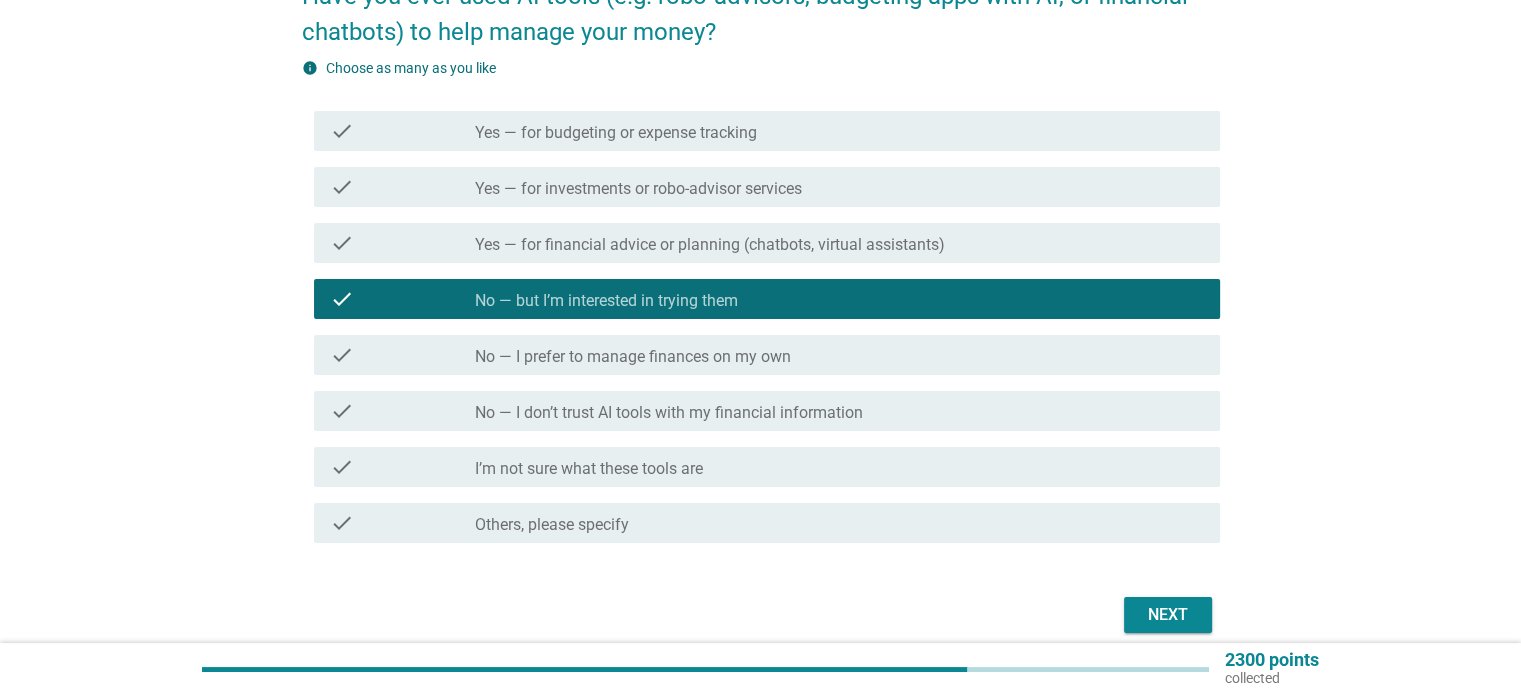 scroll, scrollTop: 285, scrollLeft: 0, axis: vertical 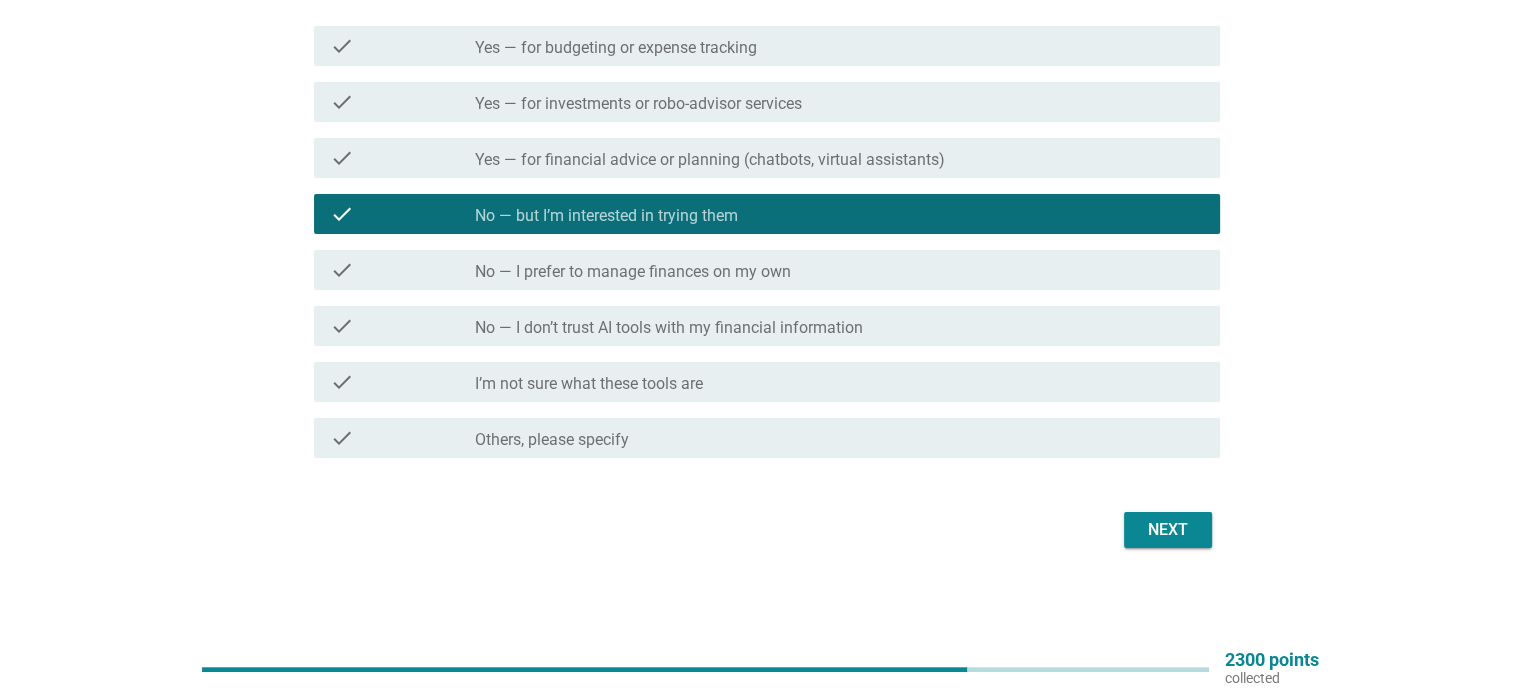 click on "Next" at bounding box center [1168, 530] 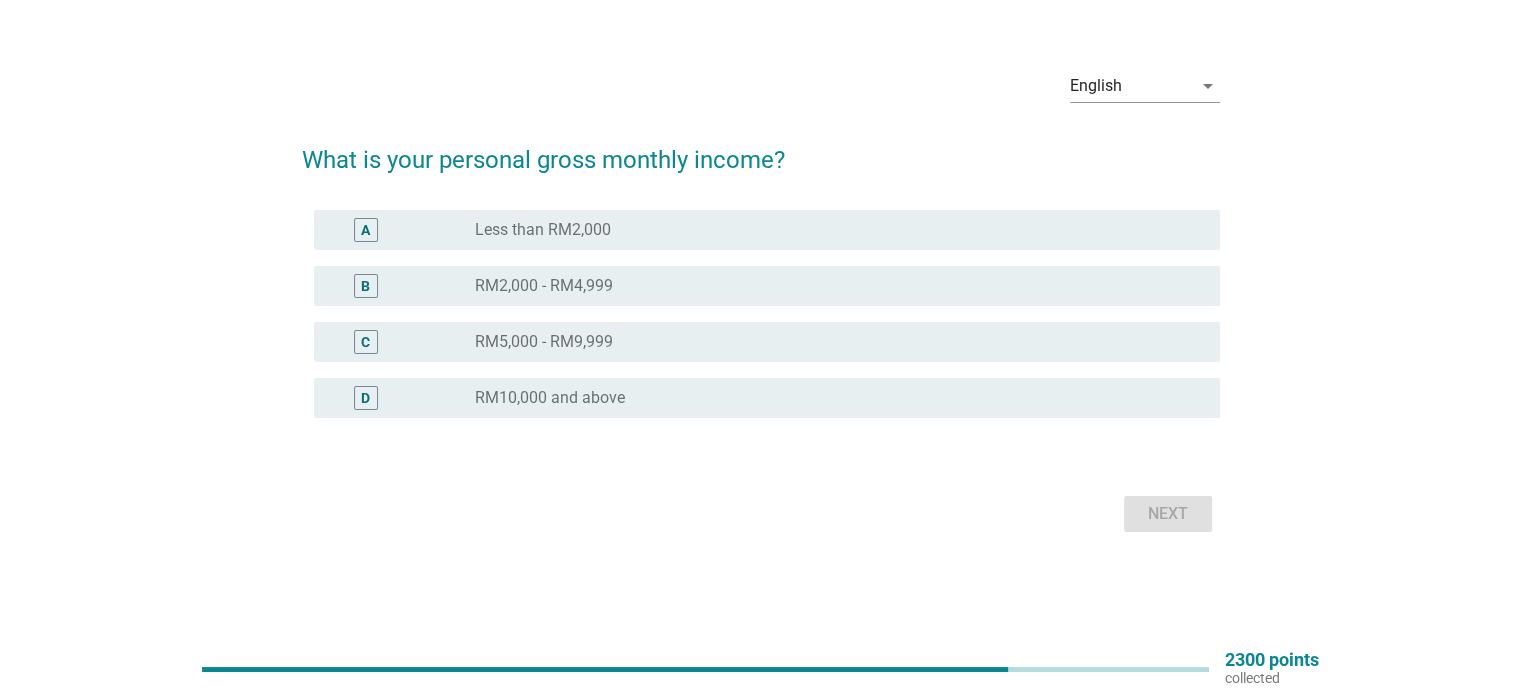 scroll, scrollTop: 0, scrollLeft: 0, axis: both 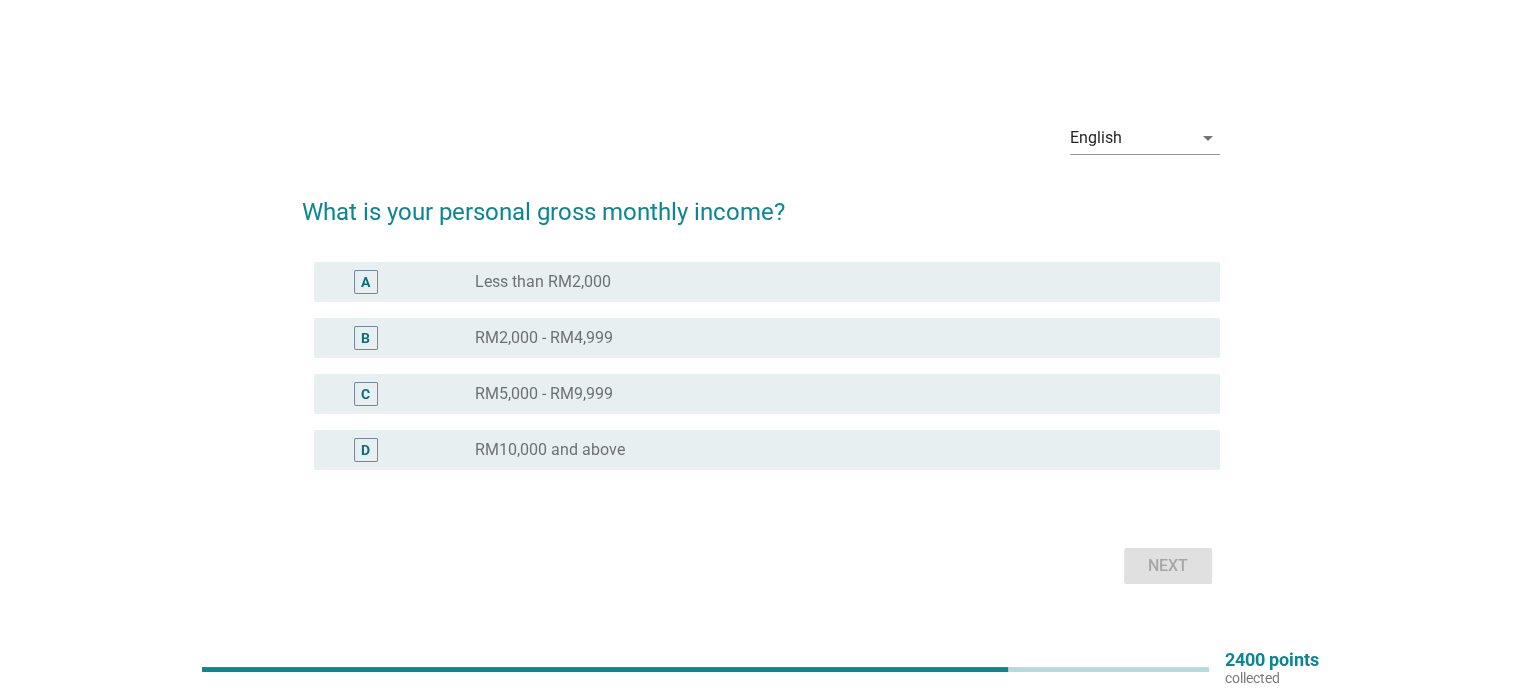 click on "radio_button_unchecked RM5,000 - RM9,999" at bounding box center [831, 394] 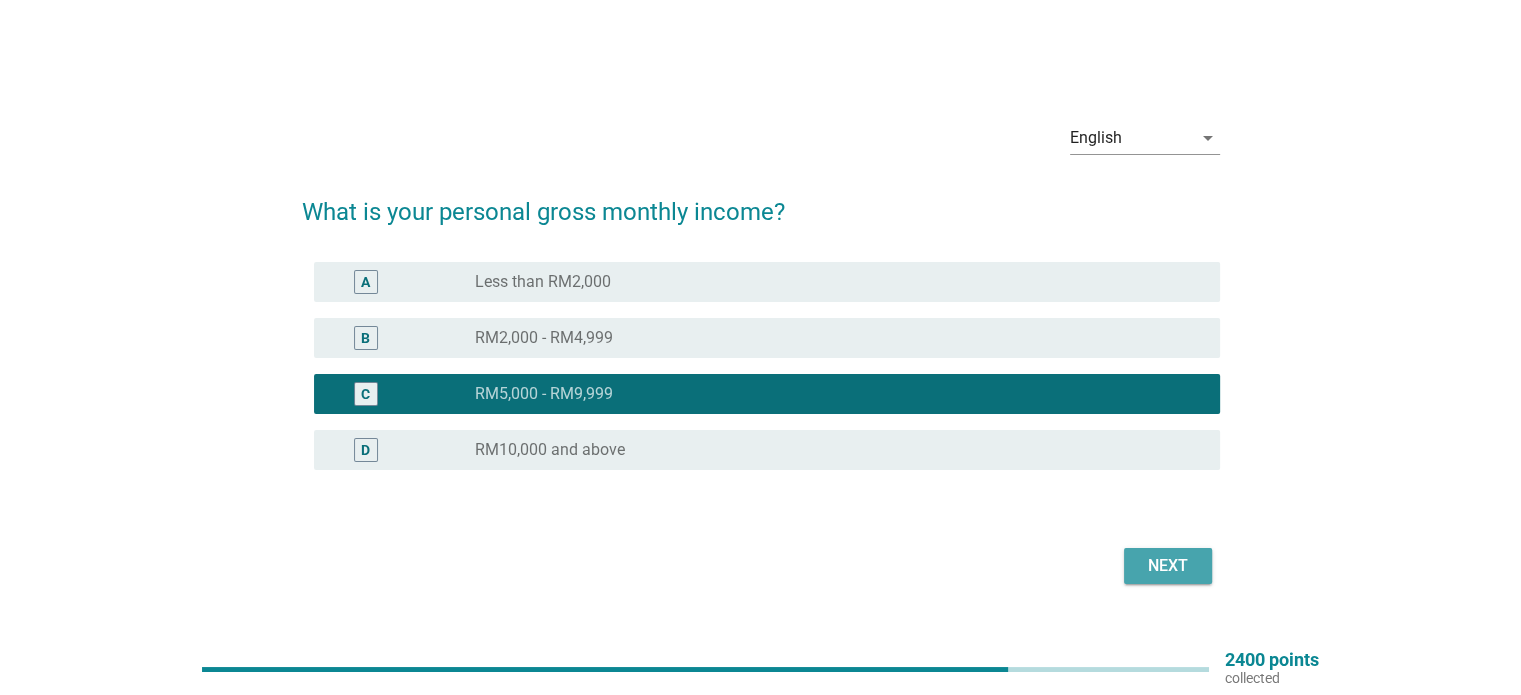 click on "Next" at bounding box center (1168, 566) 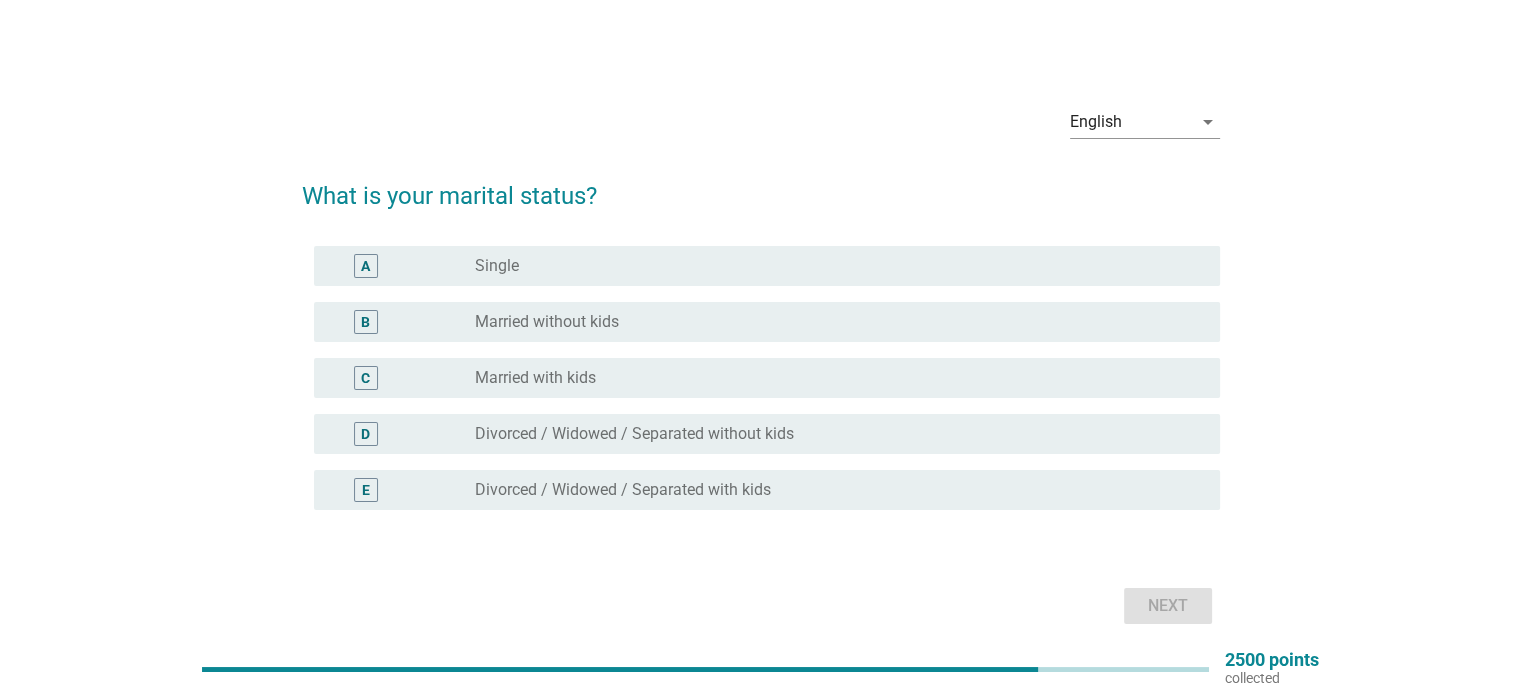 click on "A" at bounding box center [403, 266] 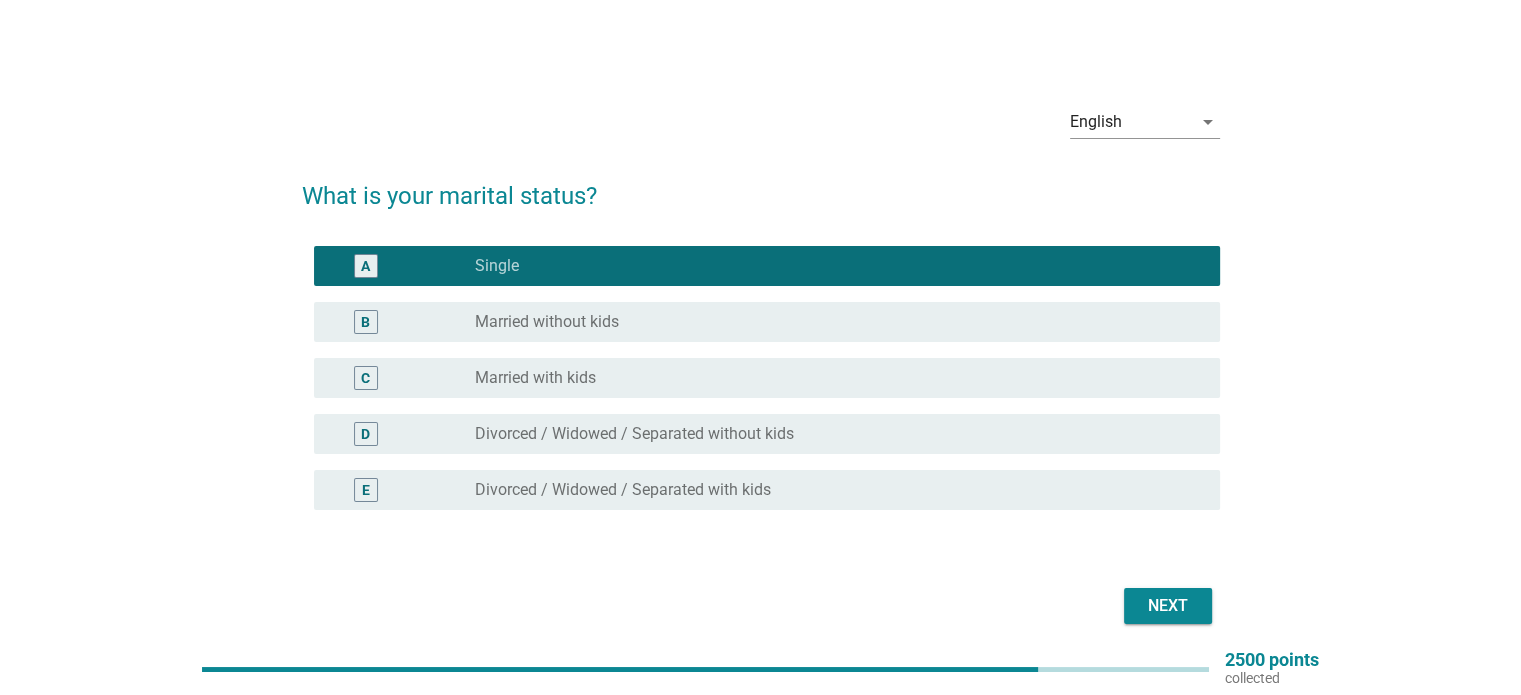 click on "Next" at bounding box center [761, 606] 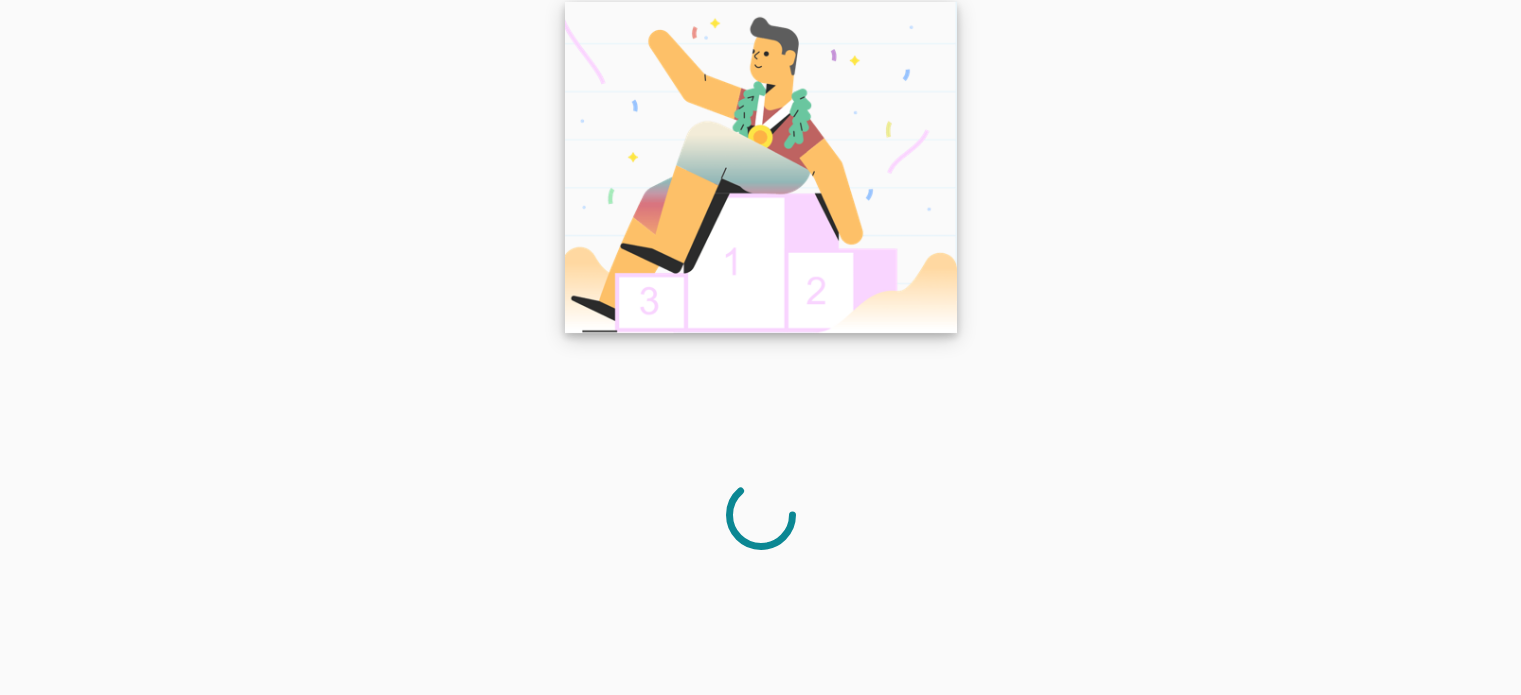scroll, scrollTop: 0, scrollLeft: 0, axis: both 